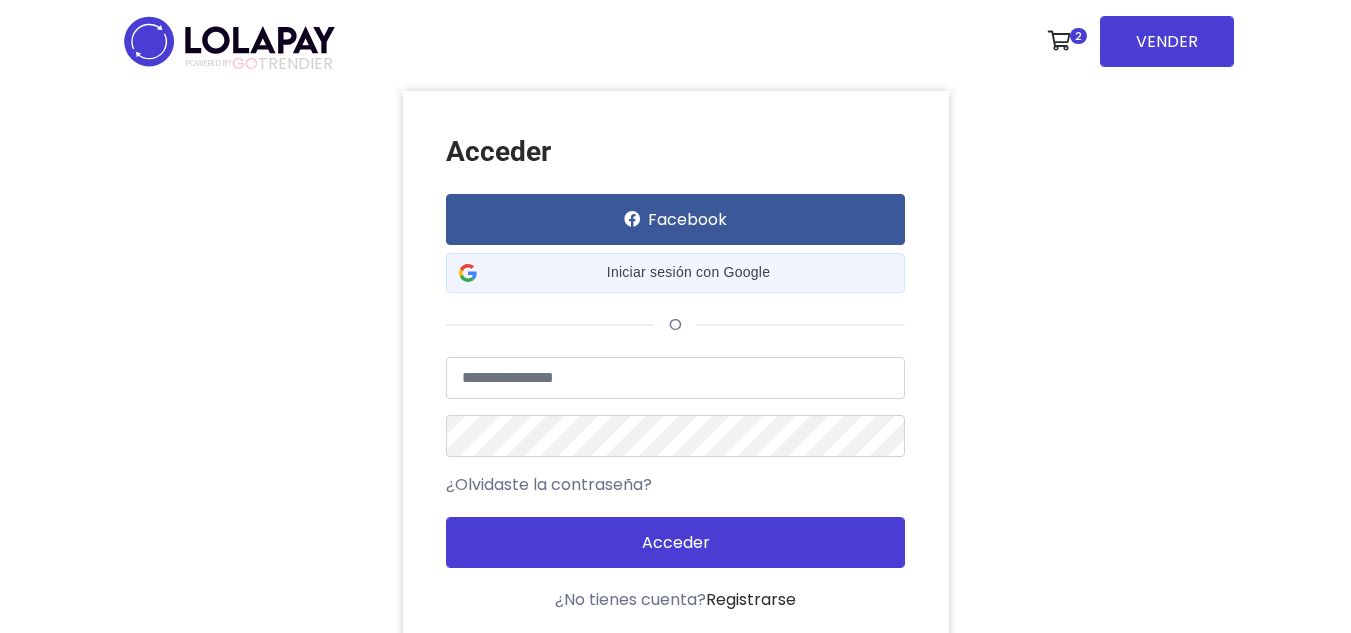 scroll, scrollTop: 0, scrollLeft: 0, axis: both 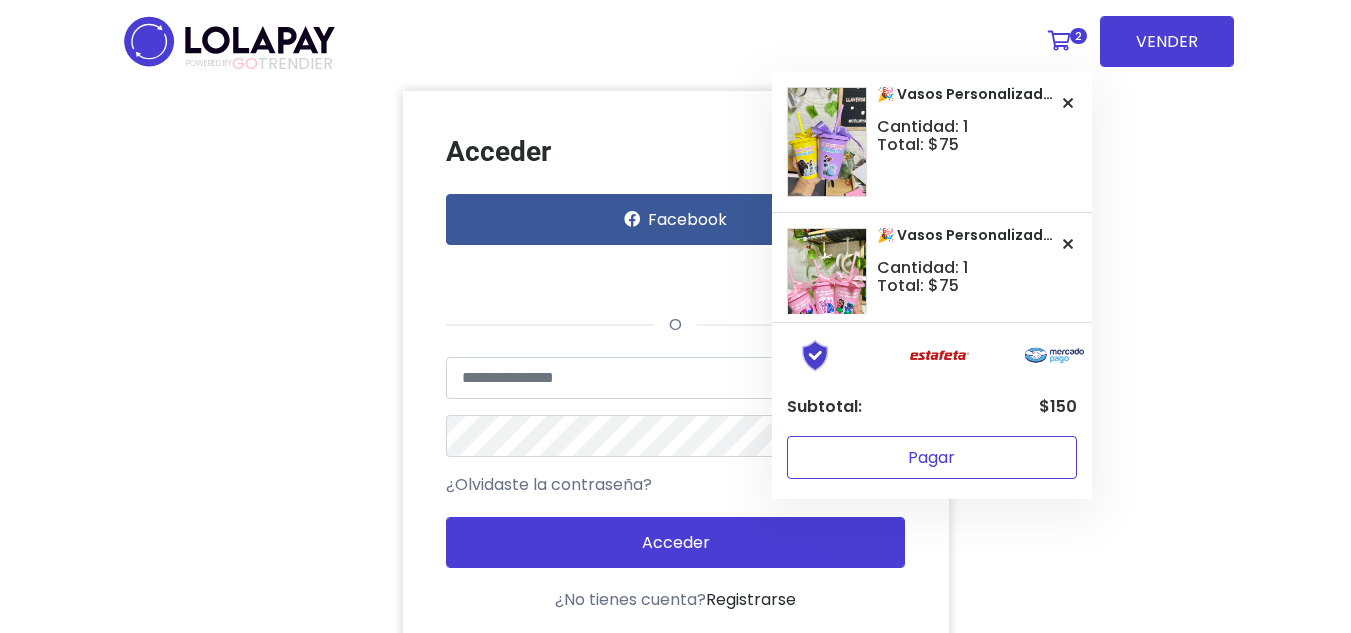 click on "Pagar" at bounding box center [932, 457] 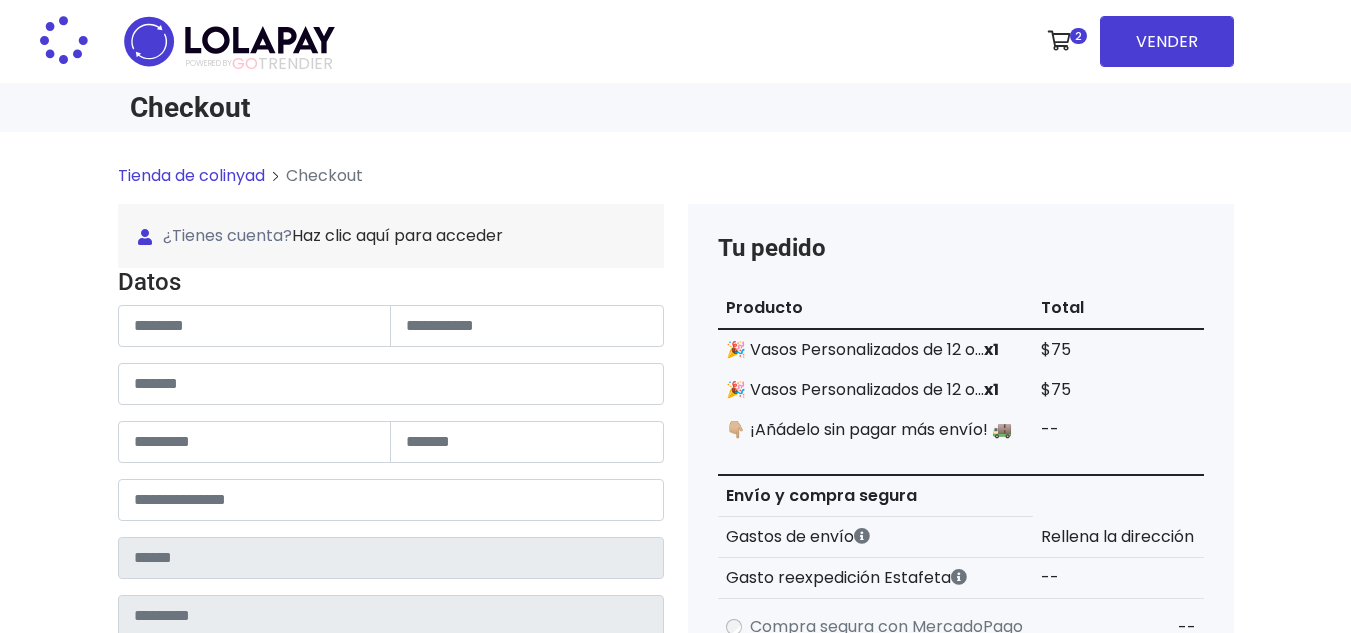 scroll, scrollTop: 0, scrollLeft: 0, axis: both 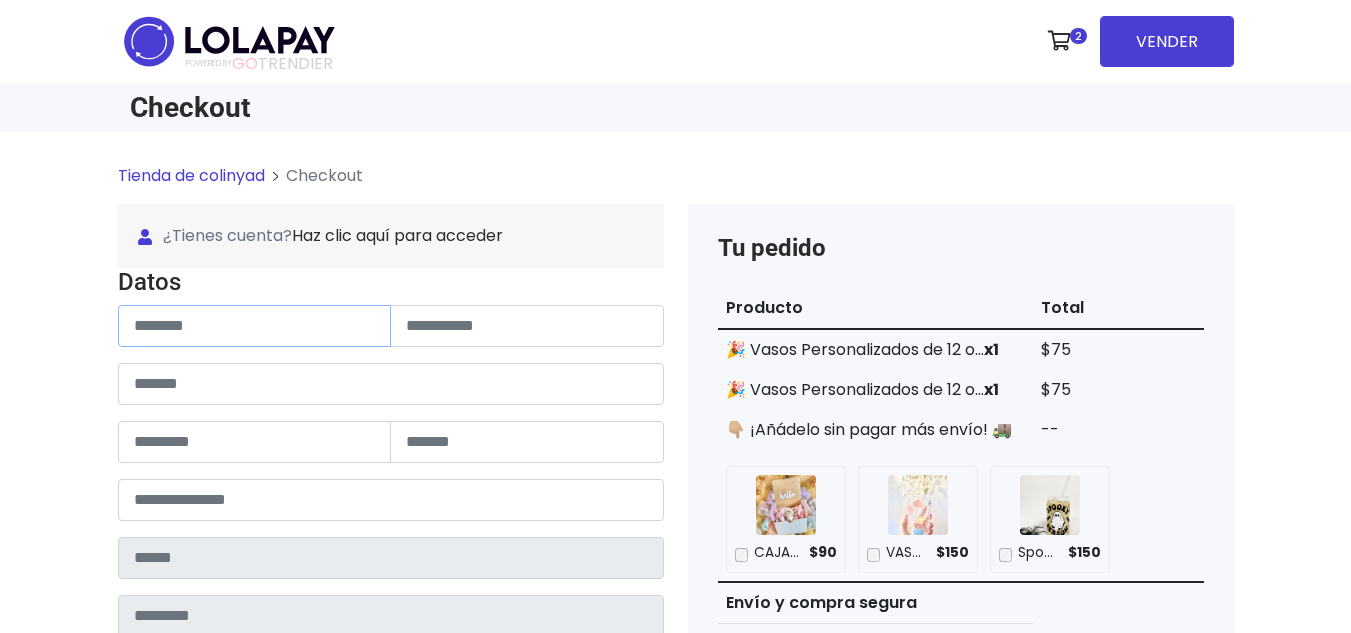 click at bounding box center (255, 326) 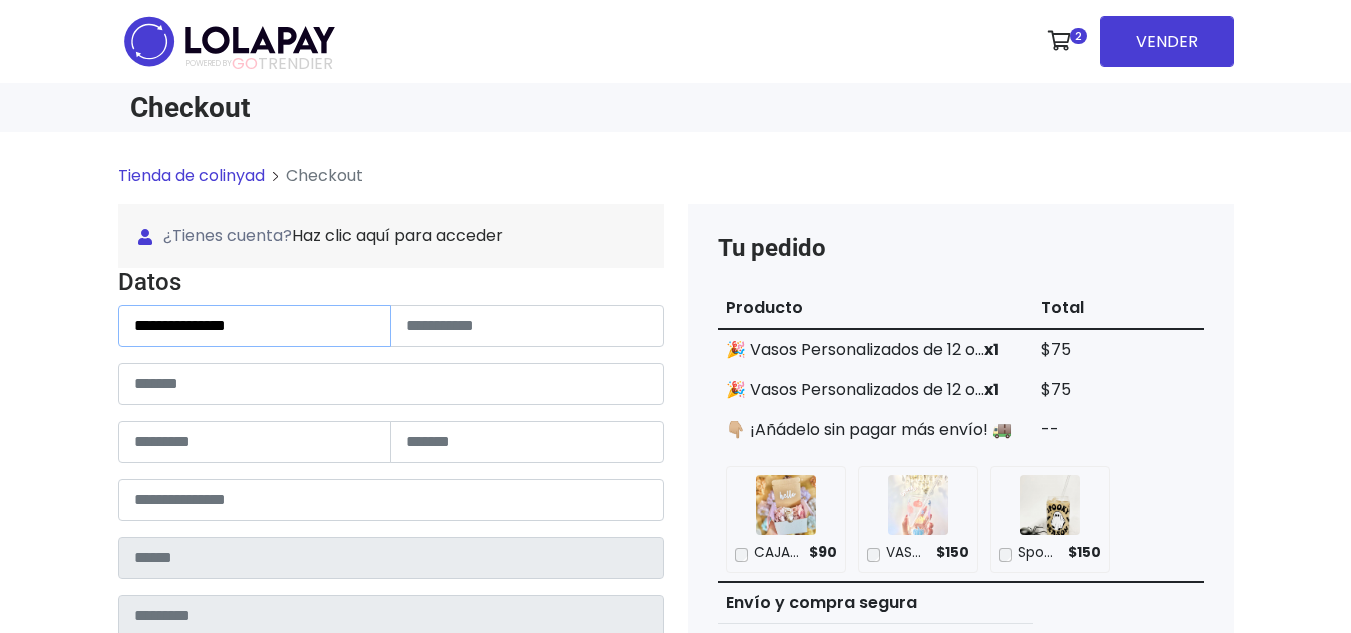 type on "**********" 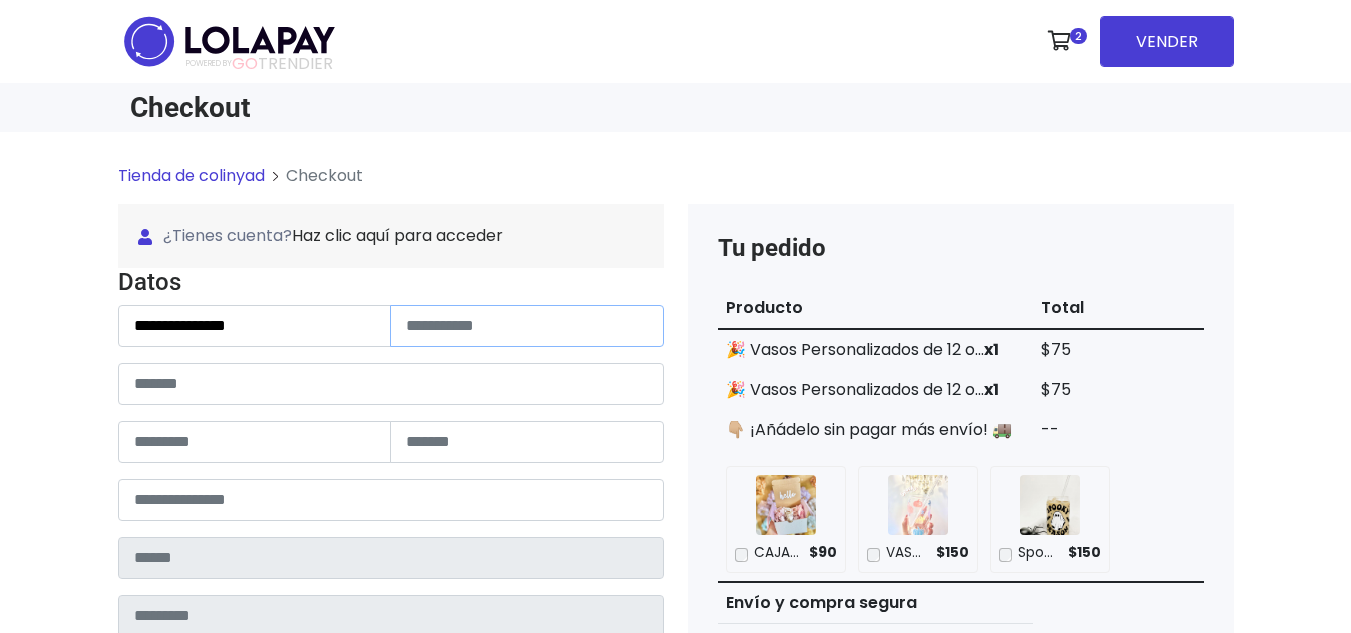 click at bounding box center (527, 326) 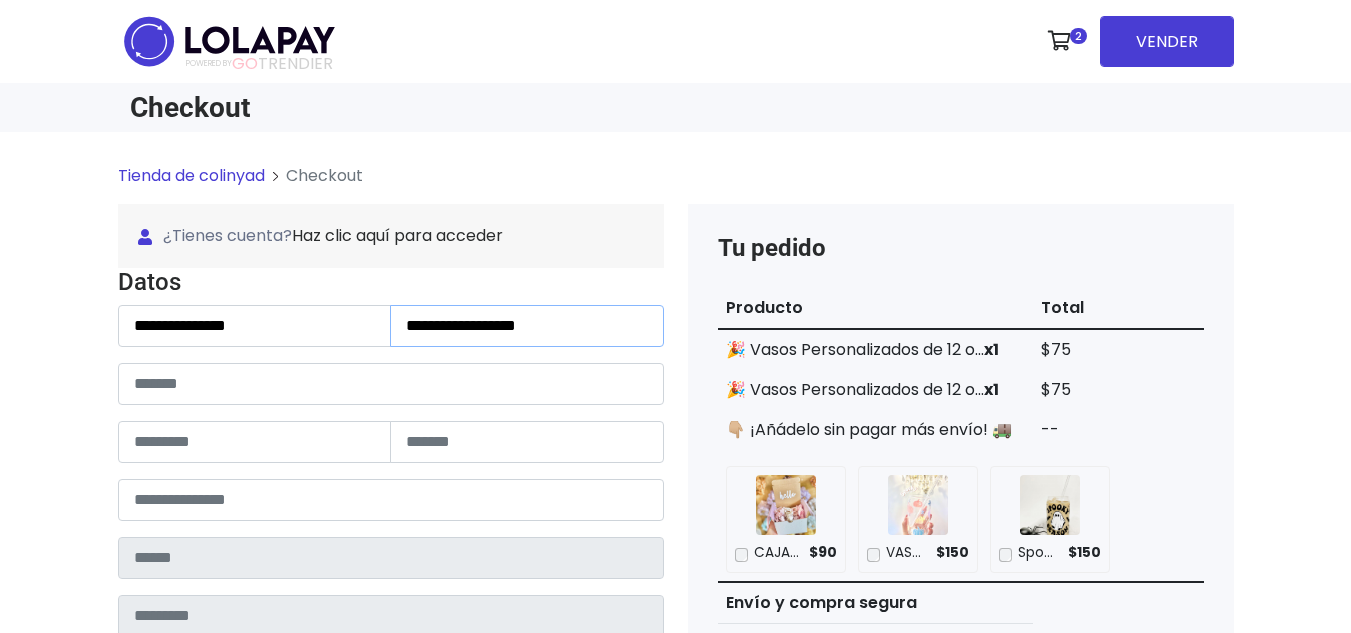 type on "**********" 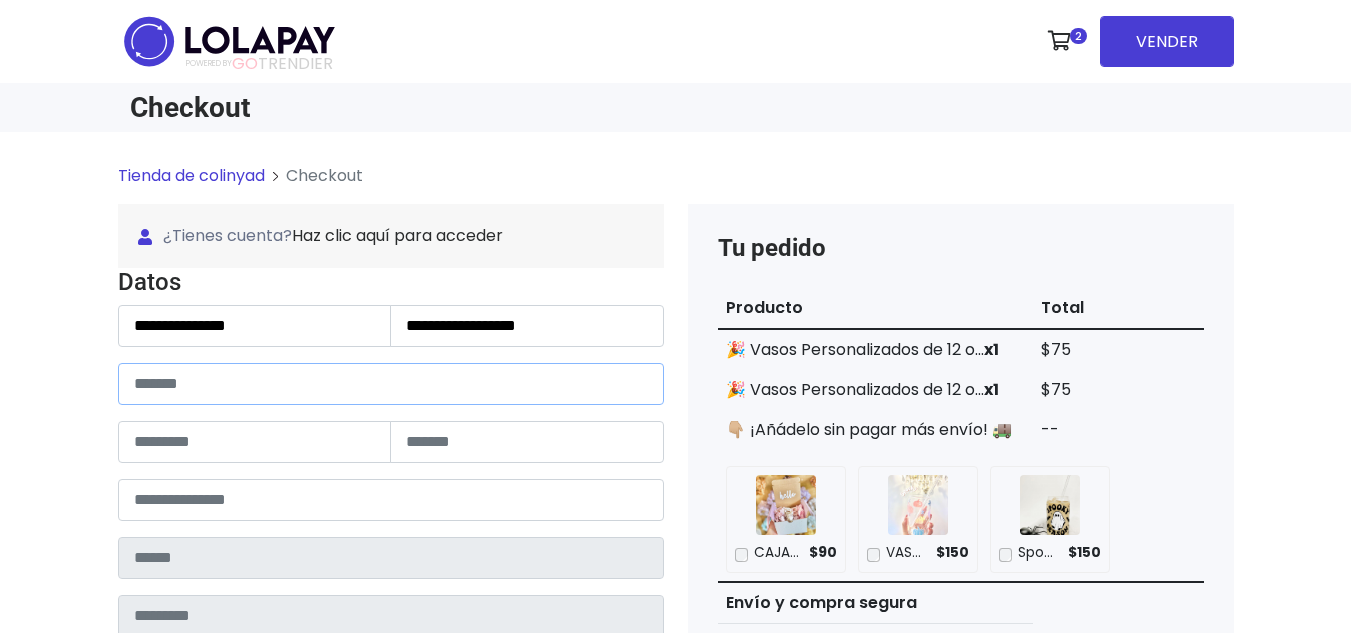 click at bounding box center (391, 384) 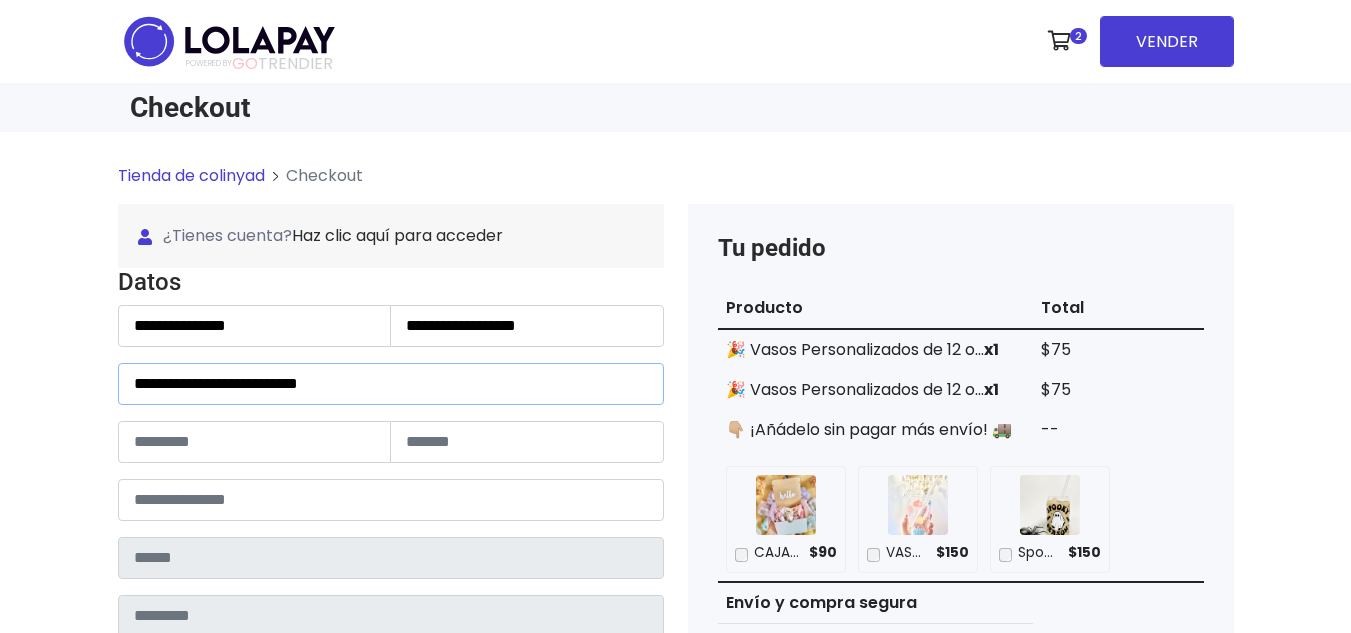 type on "**********" 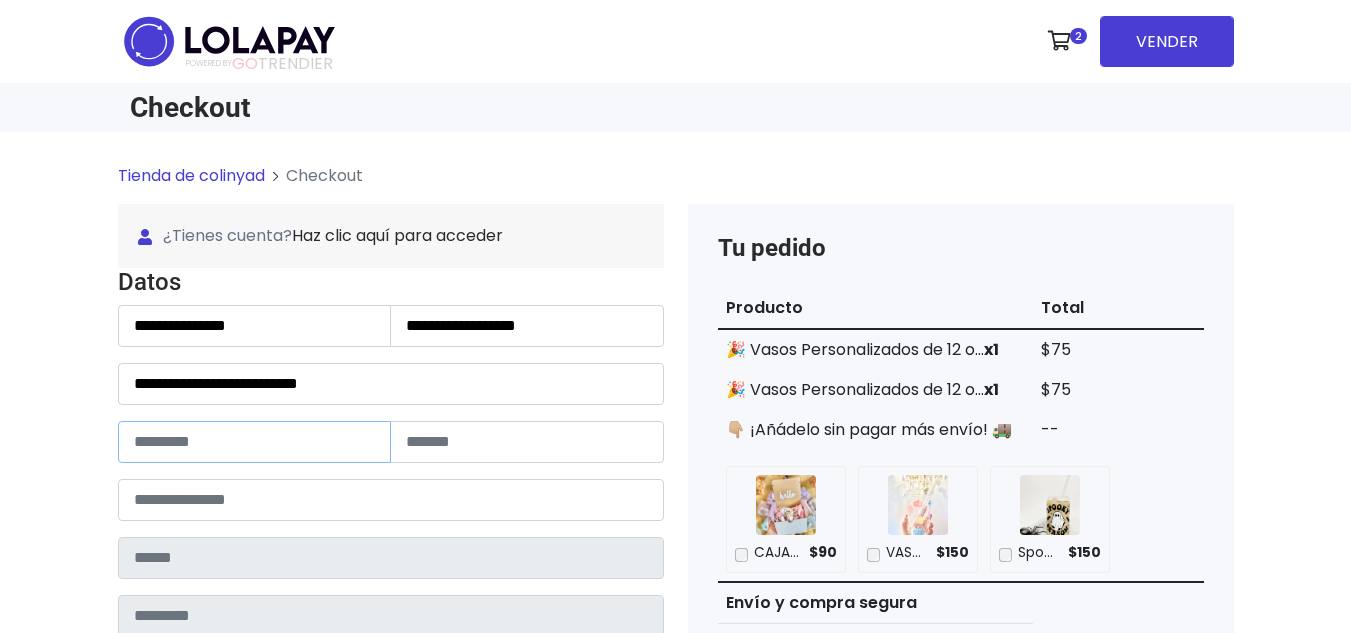 click at bounding box center [255, 442] 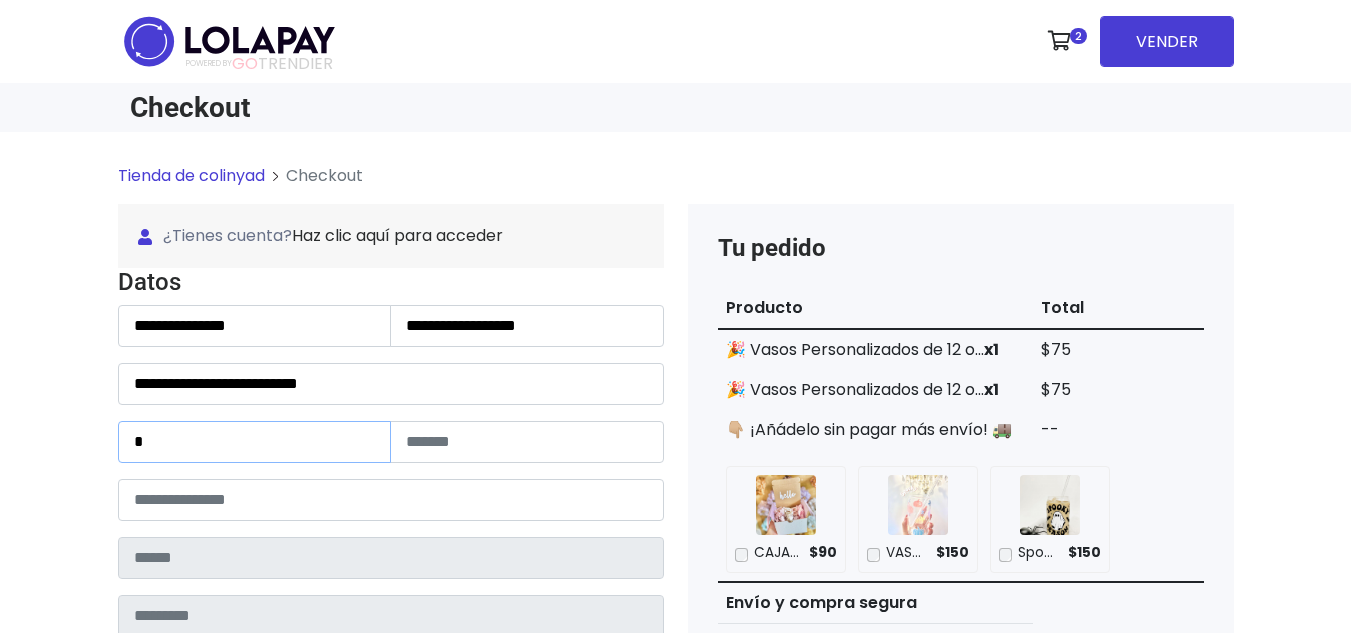 type on "*" 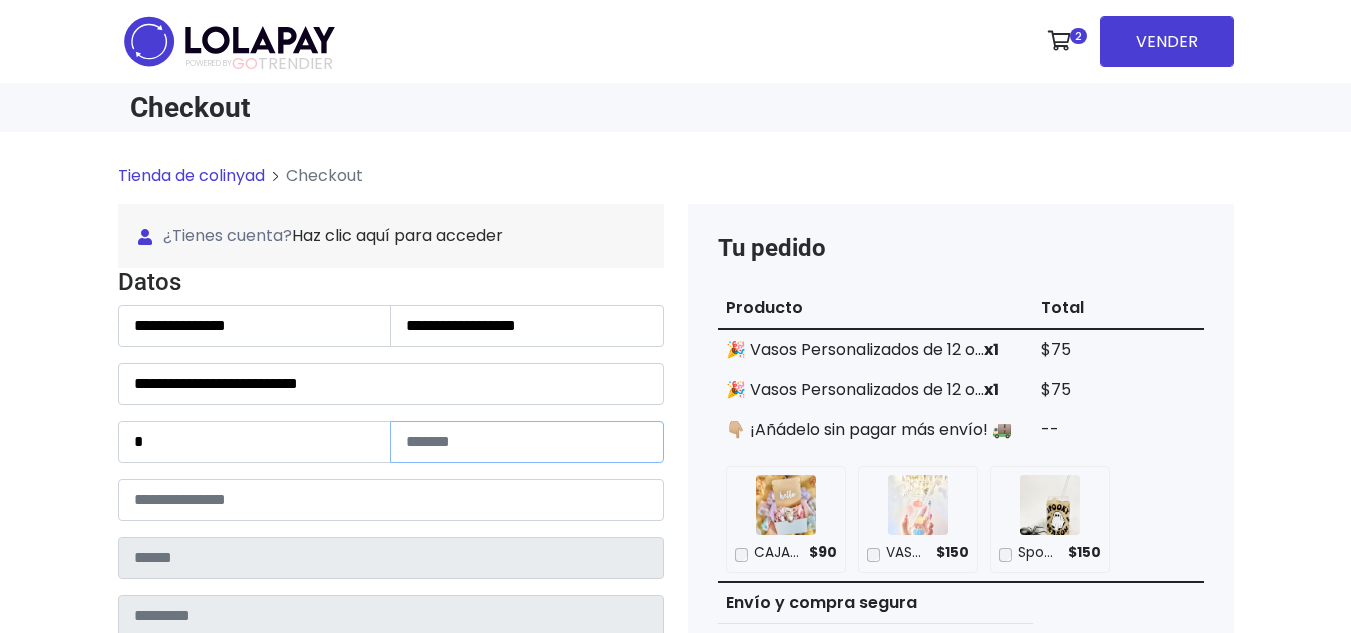 click at bounding box center (527, 442) 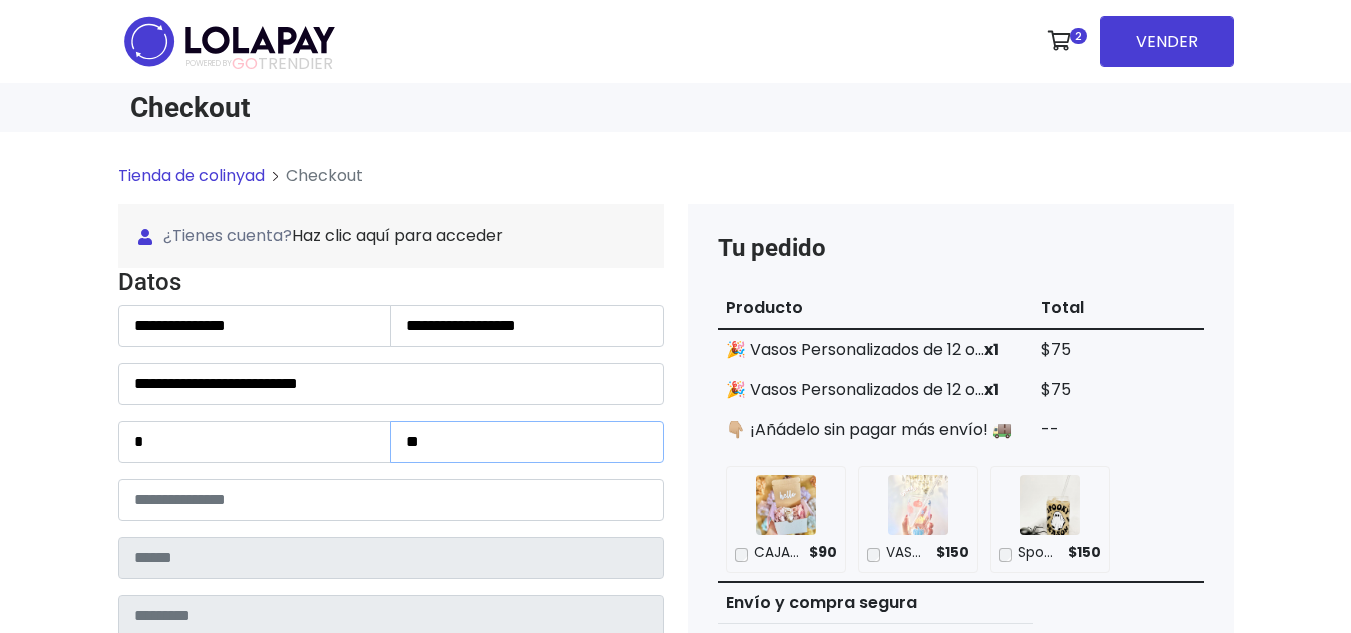 type on "**" 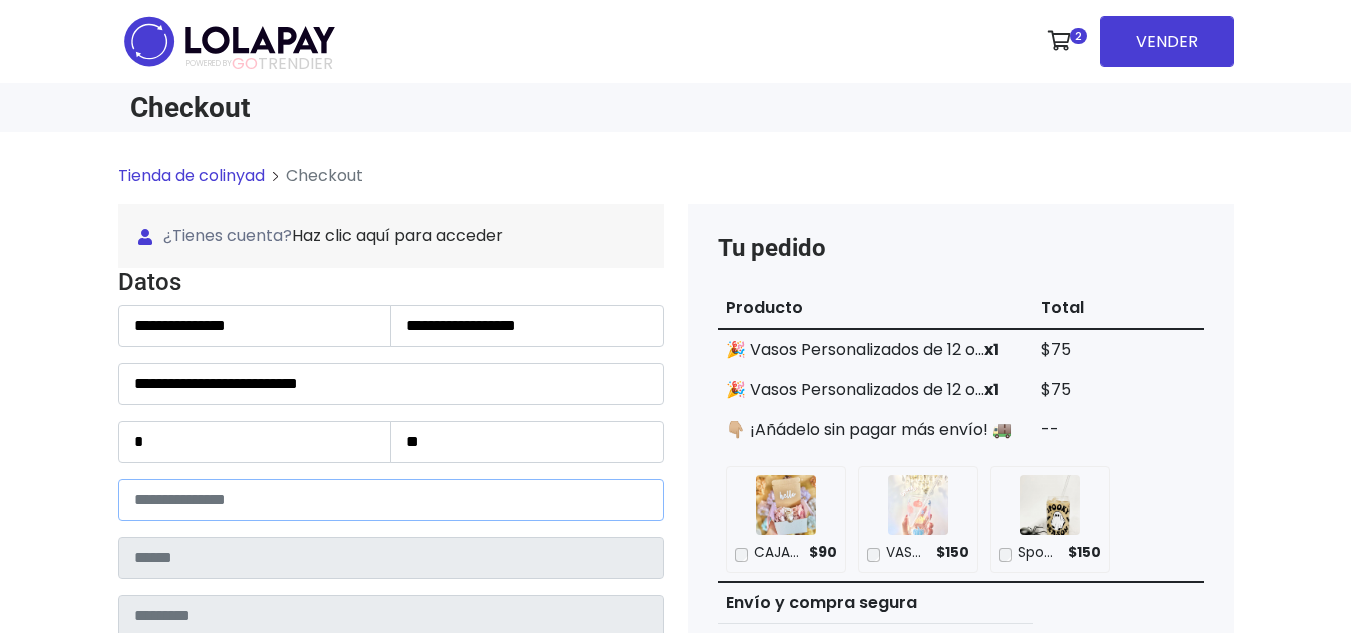 click at bounding box center (391, 500) 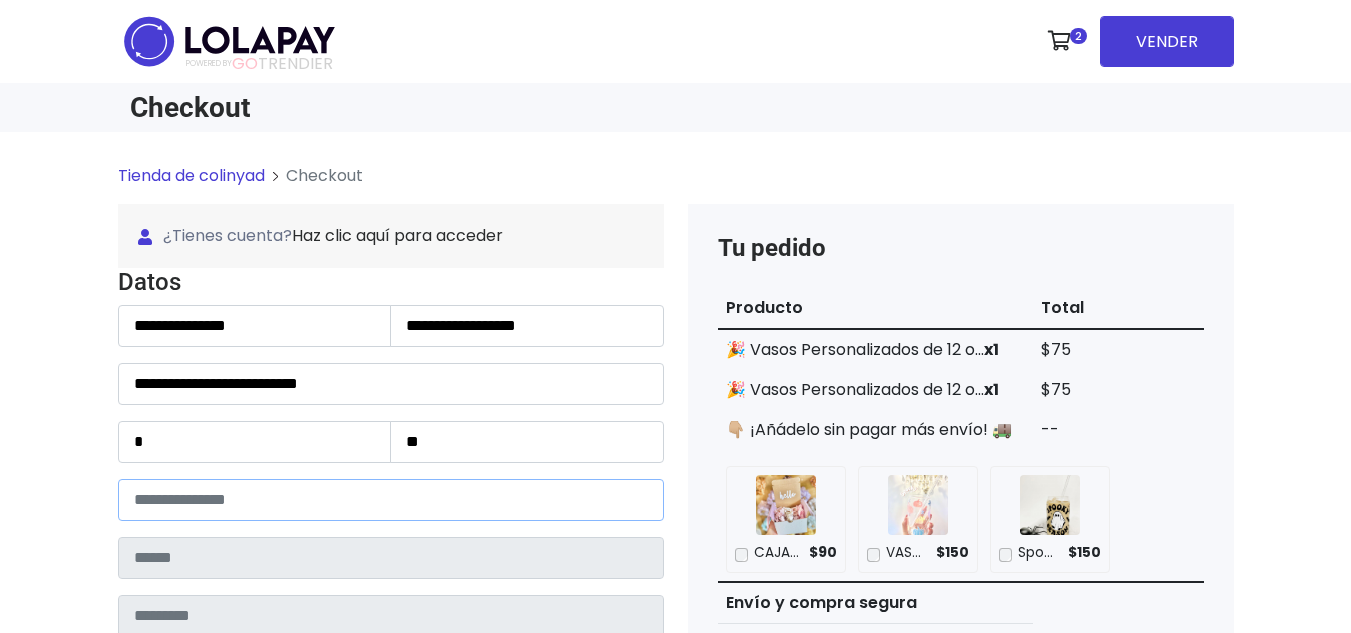 type on "*****" 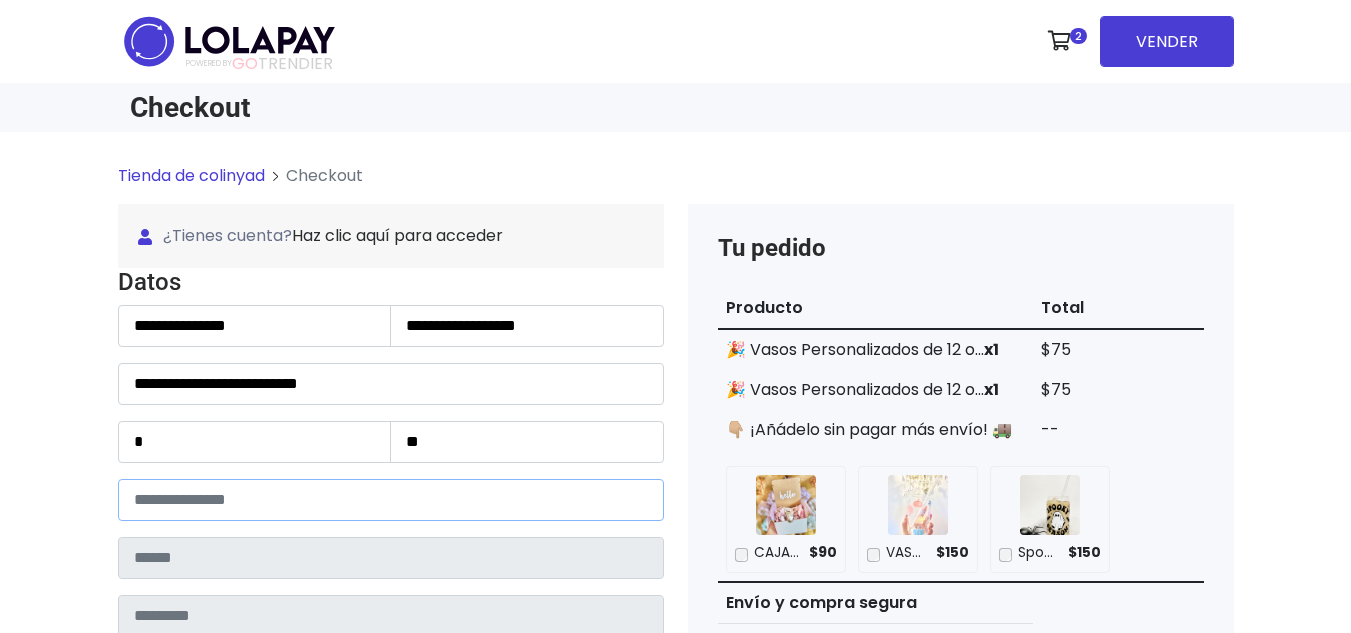 type on "*******" 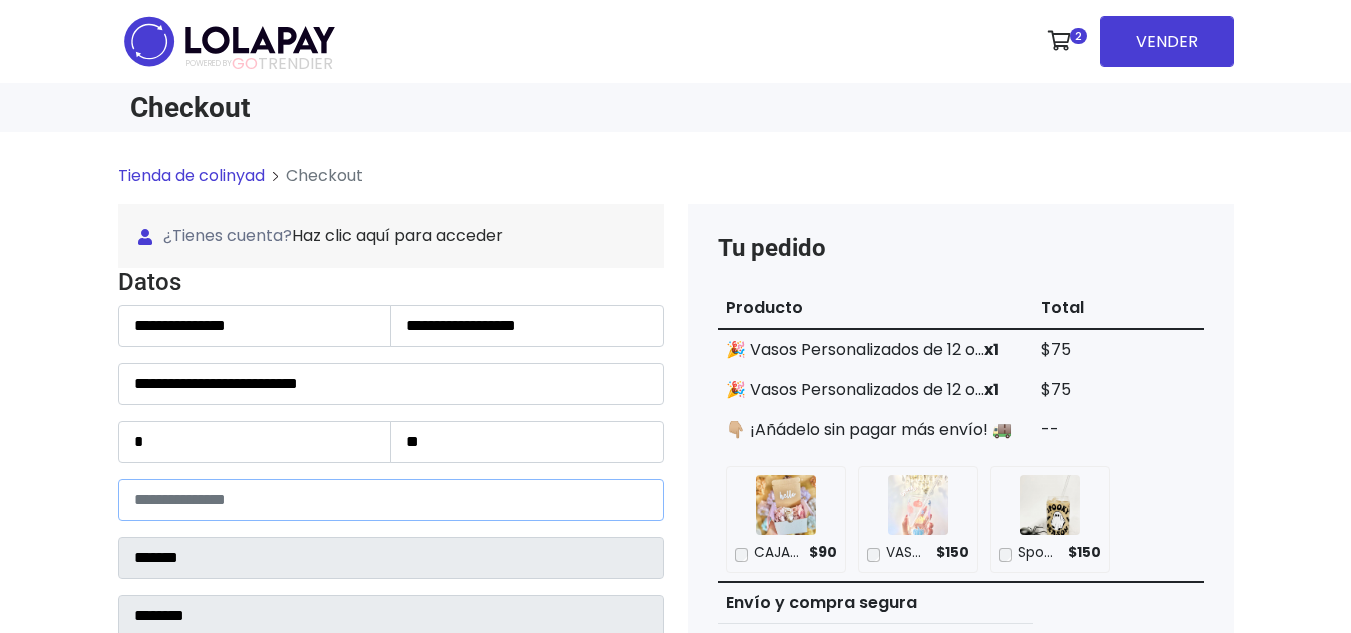 select 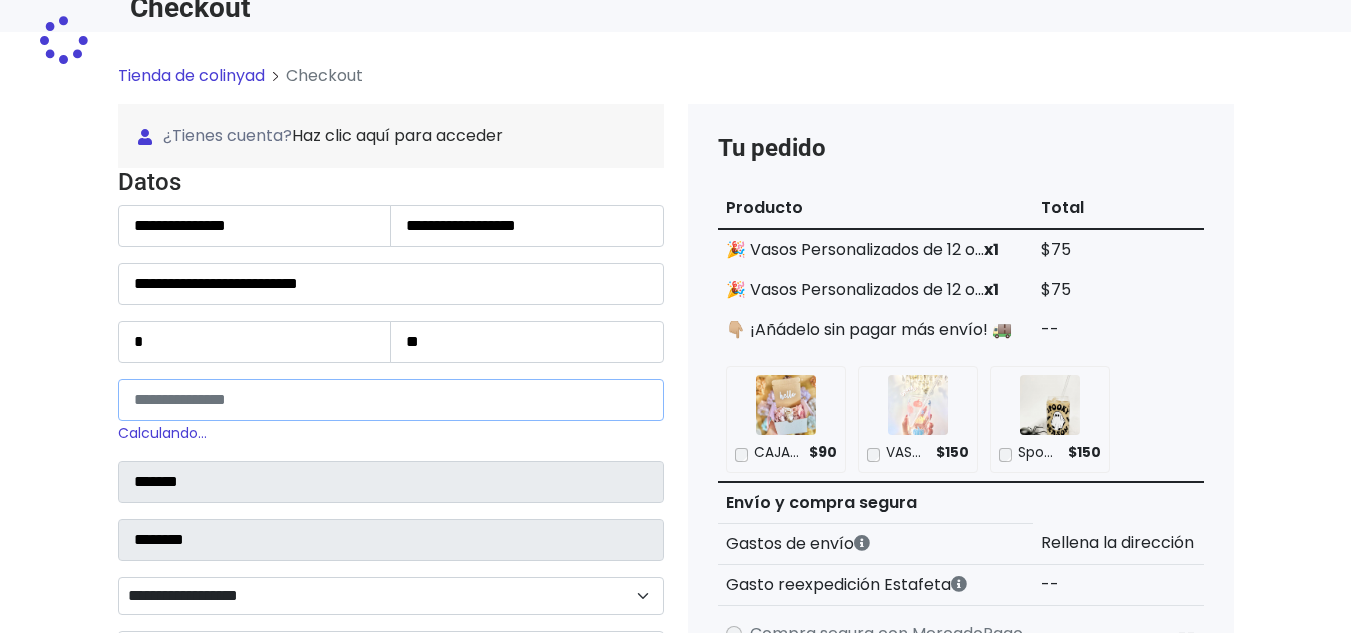 scroll, scrollTop: 300, scrollLeft: 0, axis: vertical 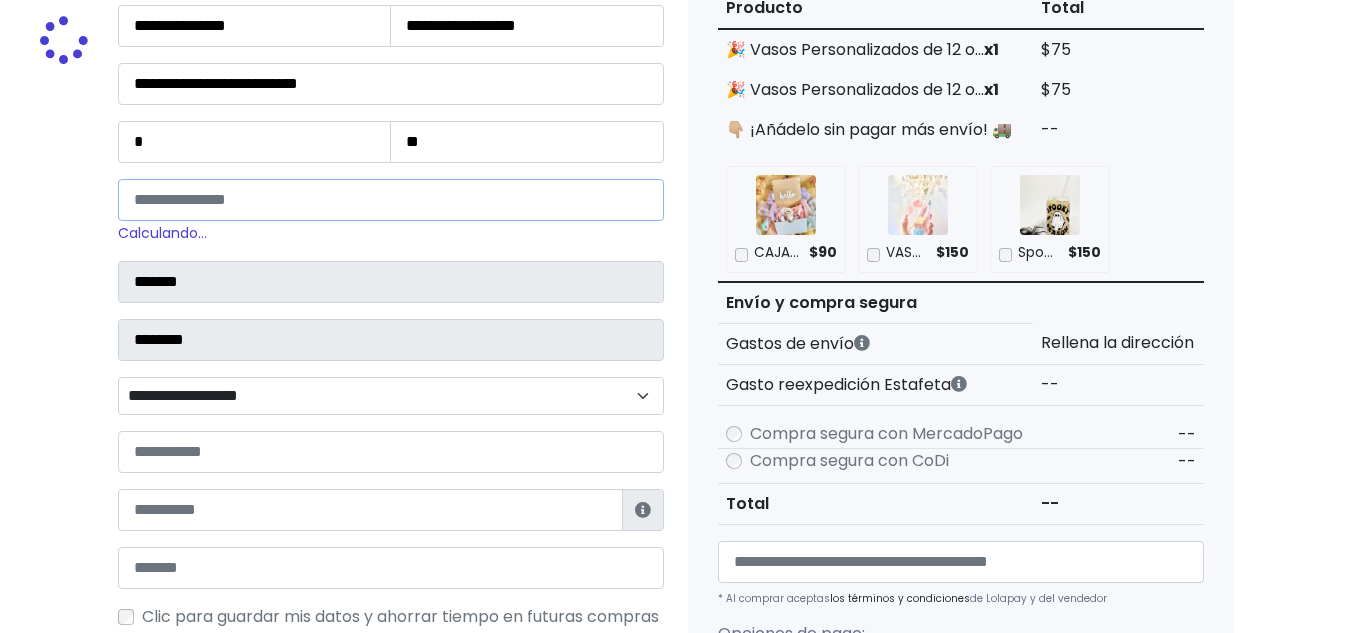 type on "*****" 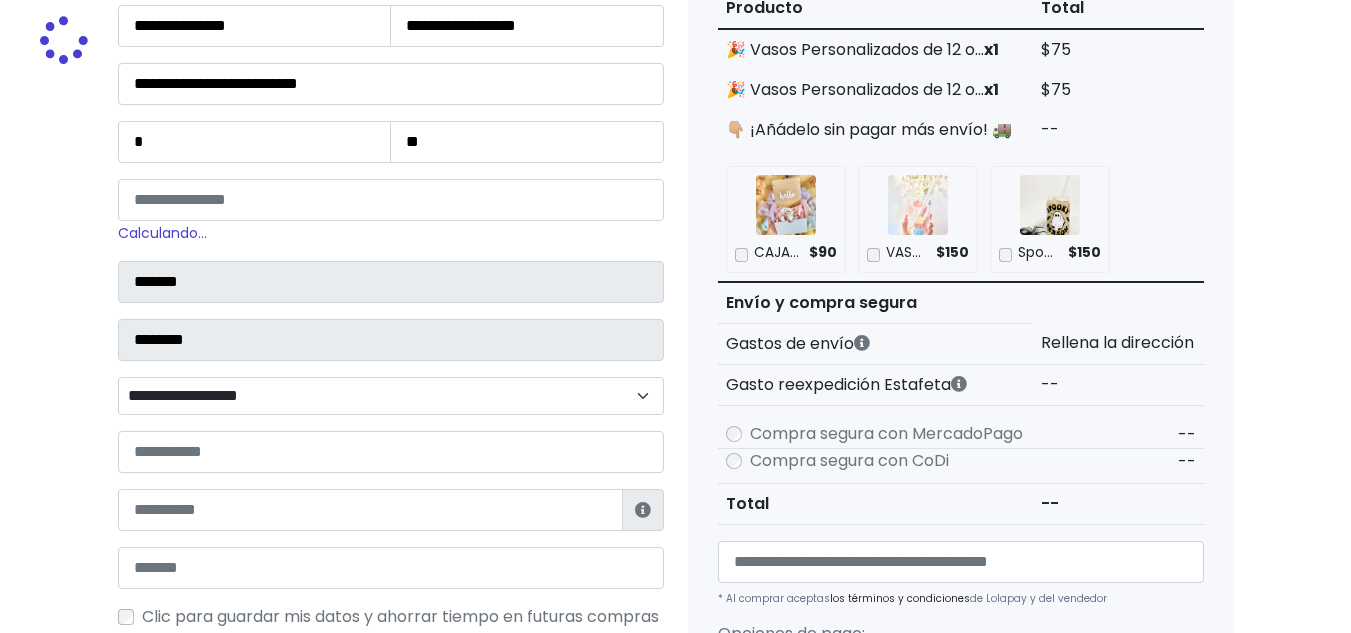 click on "Tienda de colinyad
Checkout
¿Tienes cuenta?
Haz clic aquí para acceder
¿Olvidaste tu contraseña? Entrar Datos" at bounding box center [675, 595] 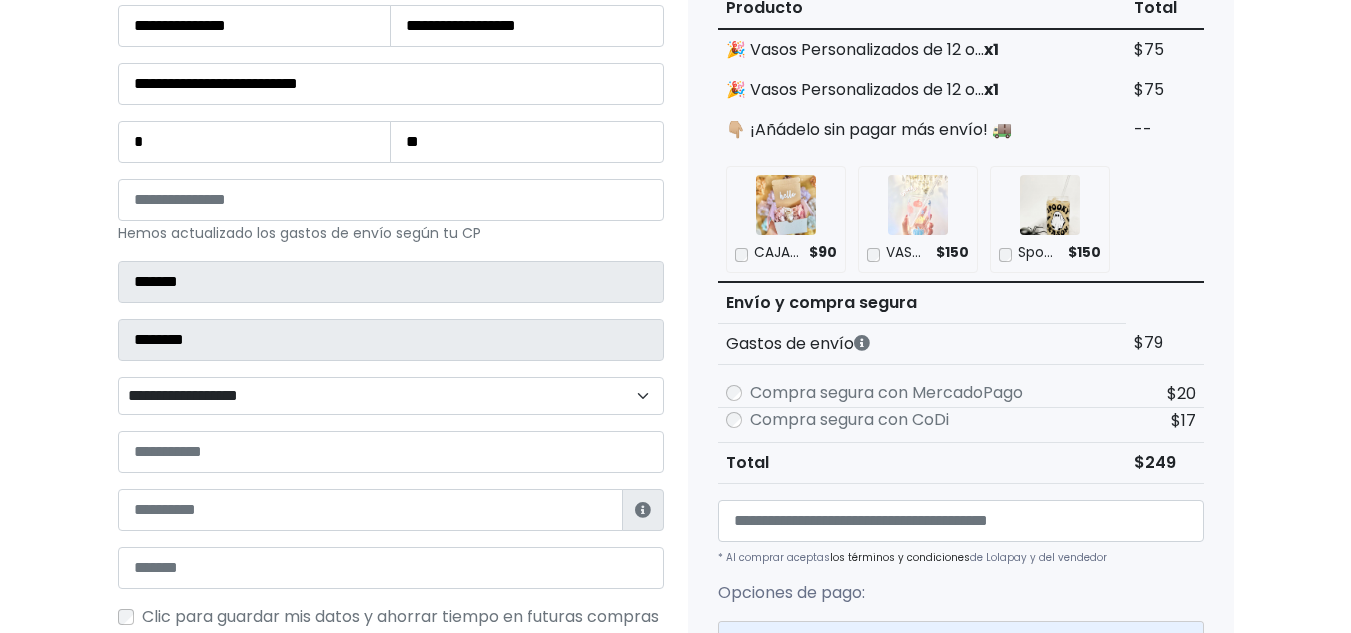 scroll, scrollTop: 400, scrollLeft: 0, axis: vertical 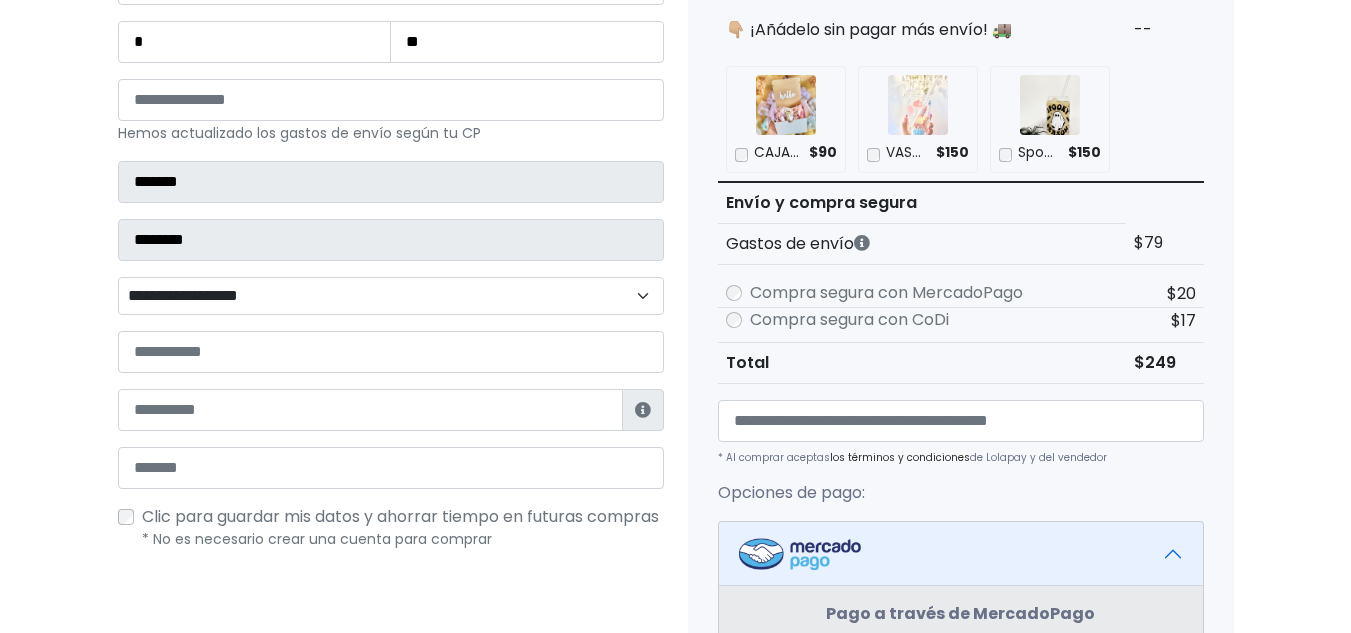 click on "**********" at bounding box center [391, 296] 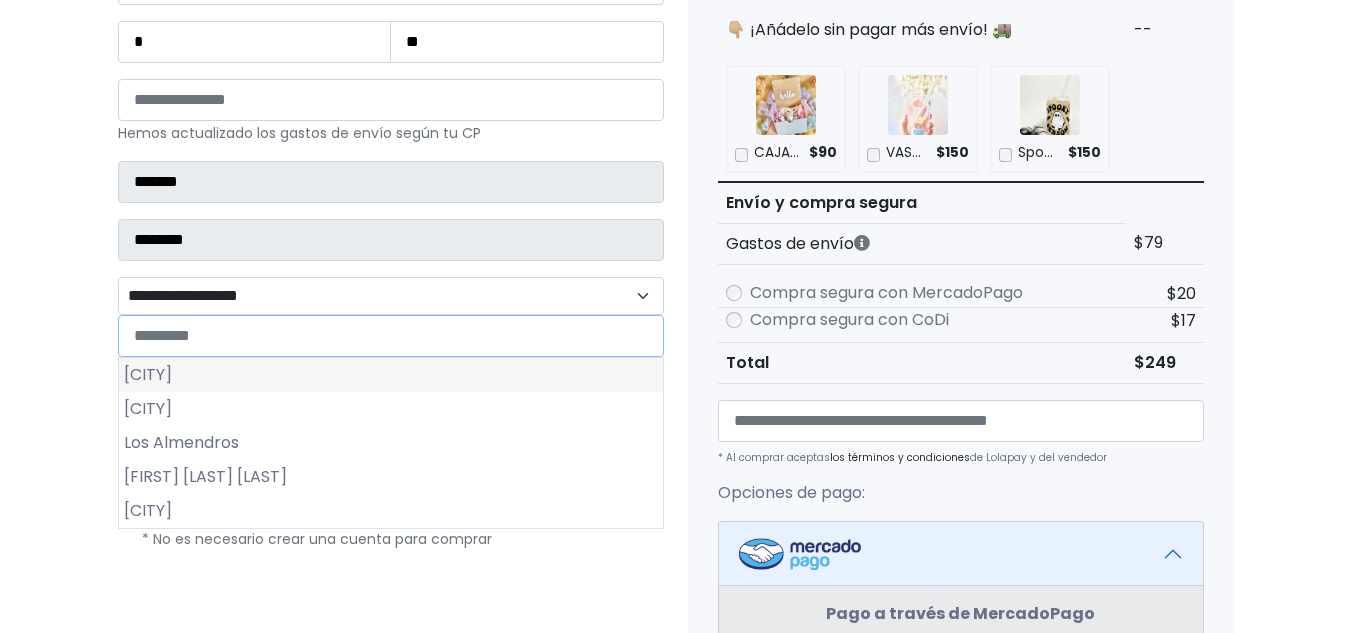 scroll, scrollTop: 500, scrollLeft: 0, axis: vertical 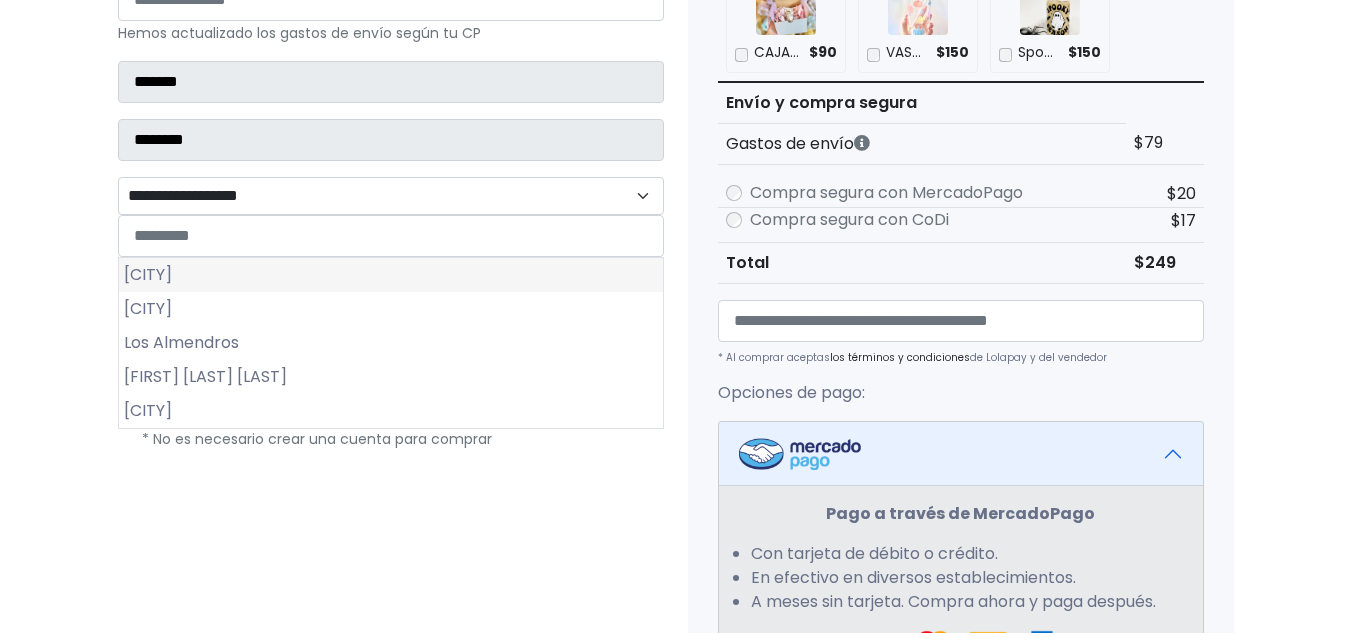 click on "Centro Jiutepec" at bounding box center [391, 275] 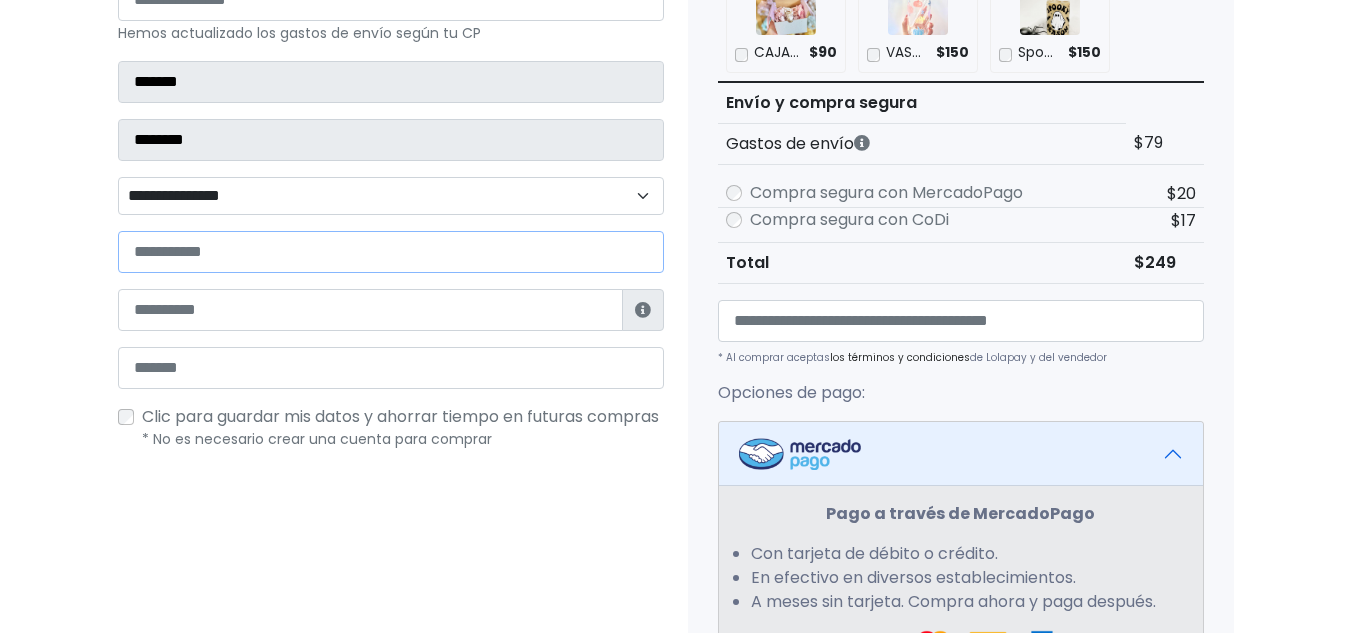 click at bounding box center [391, 252] 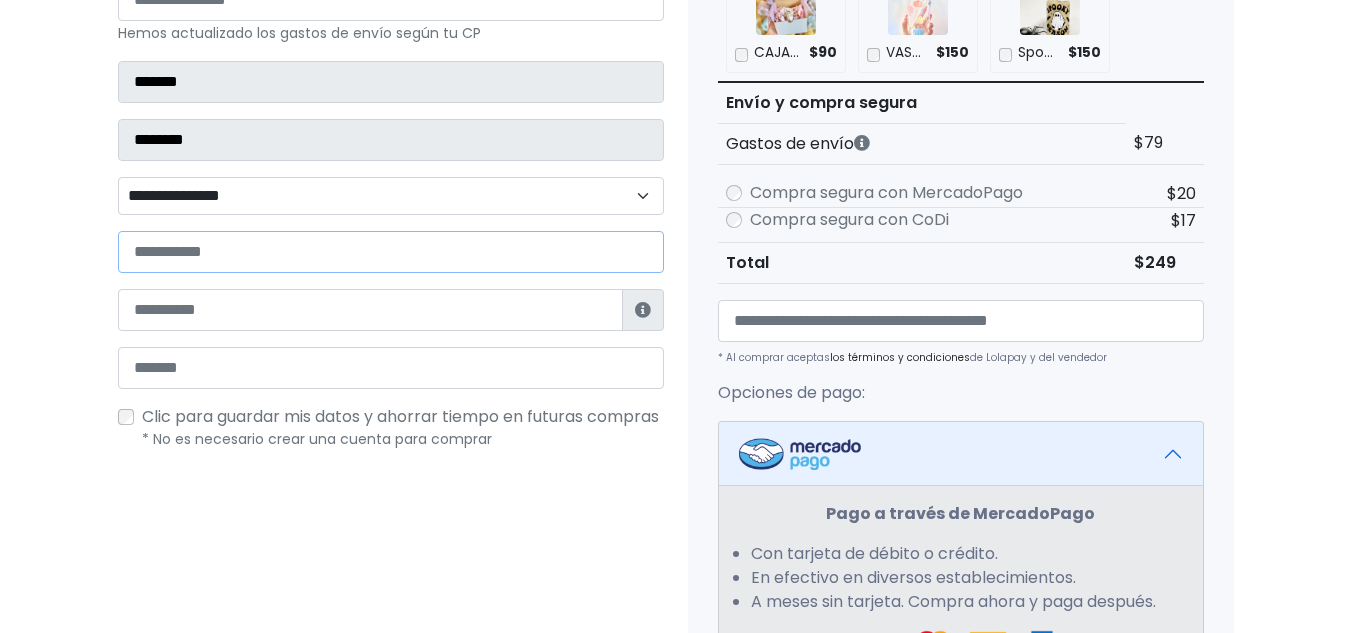 paste on "**********" 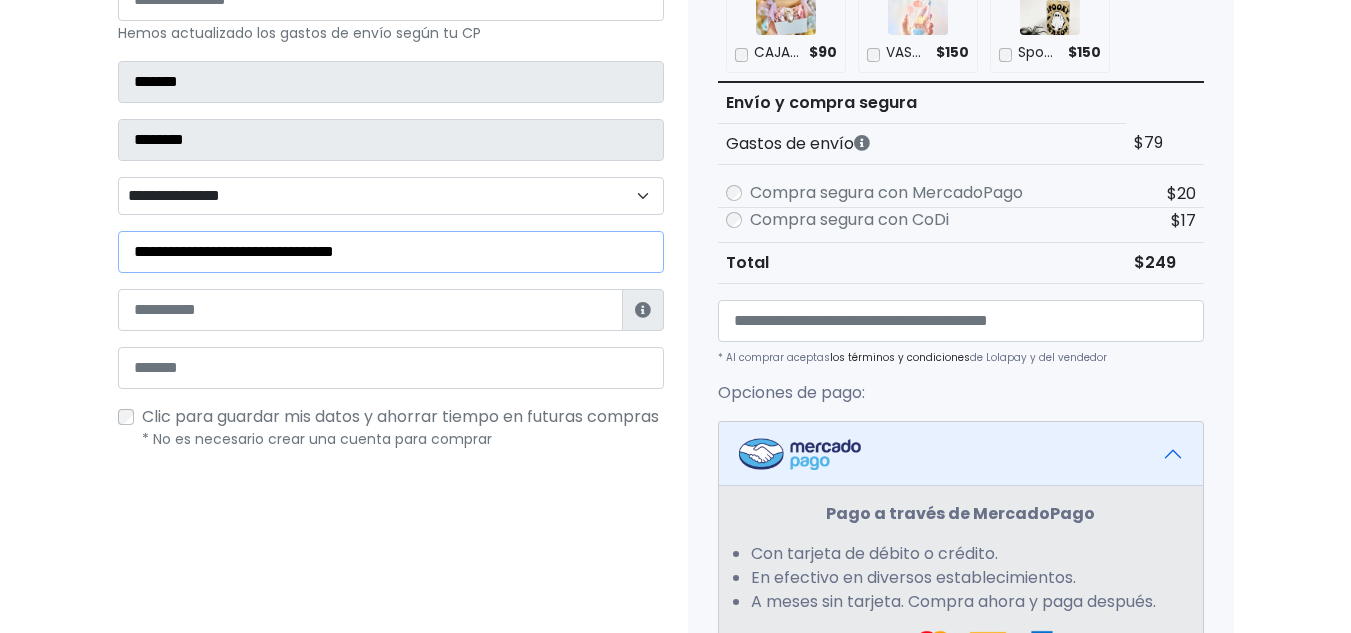 paste on "**********" 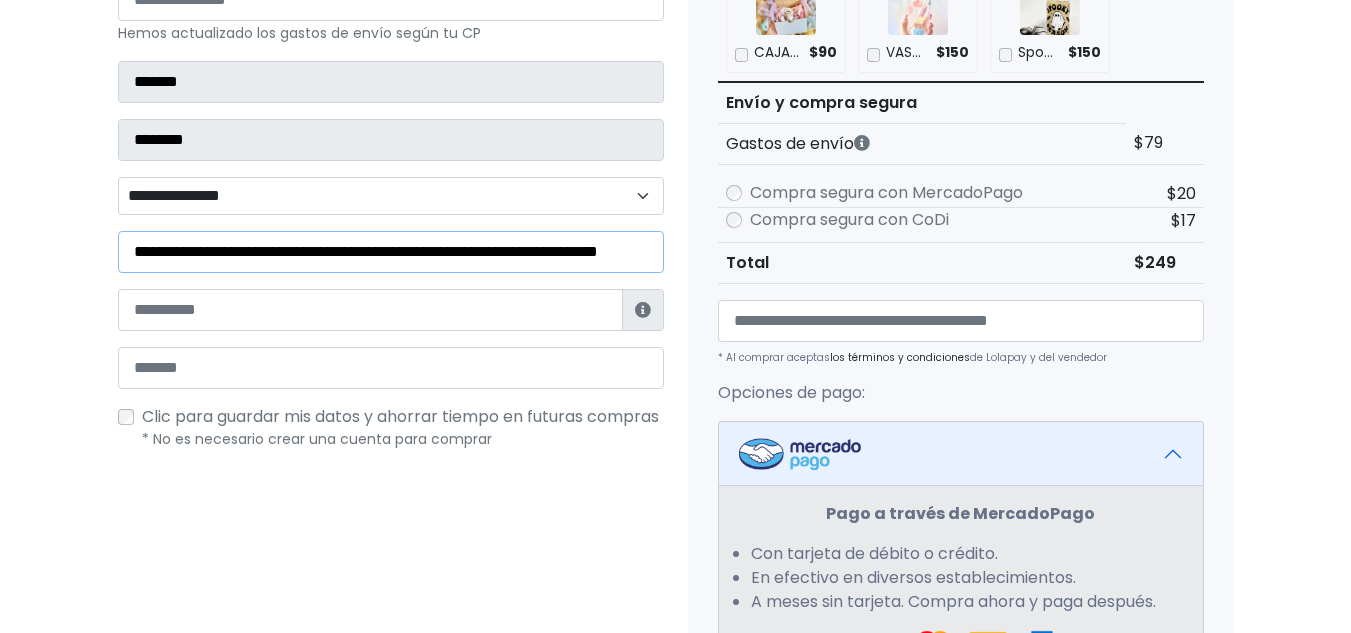 scroll, scrollTop: 0, scrollLeft: 87, axis: horizontal 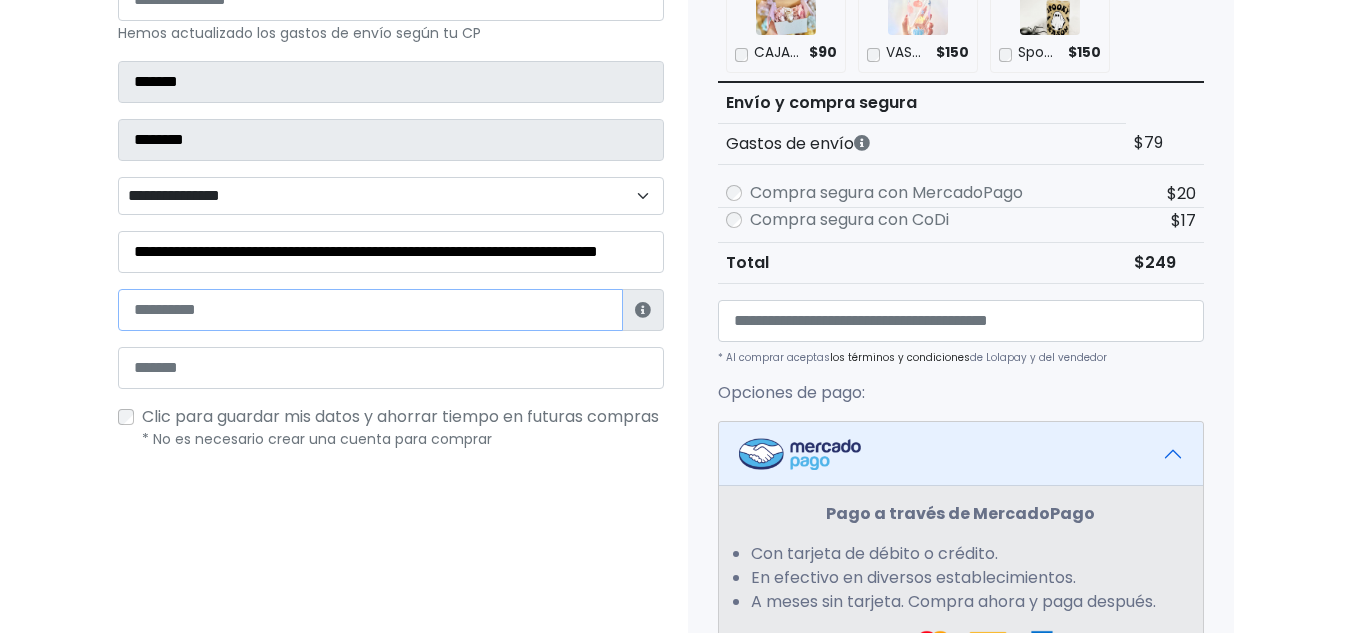 click at bounding box center [370, 310] 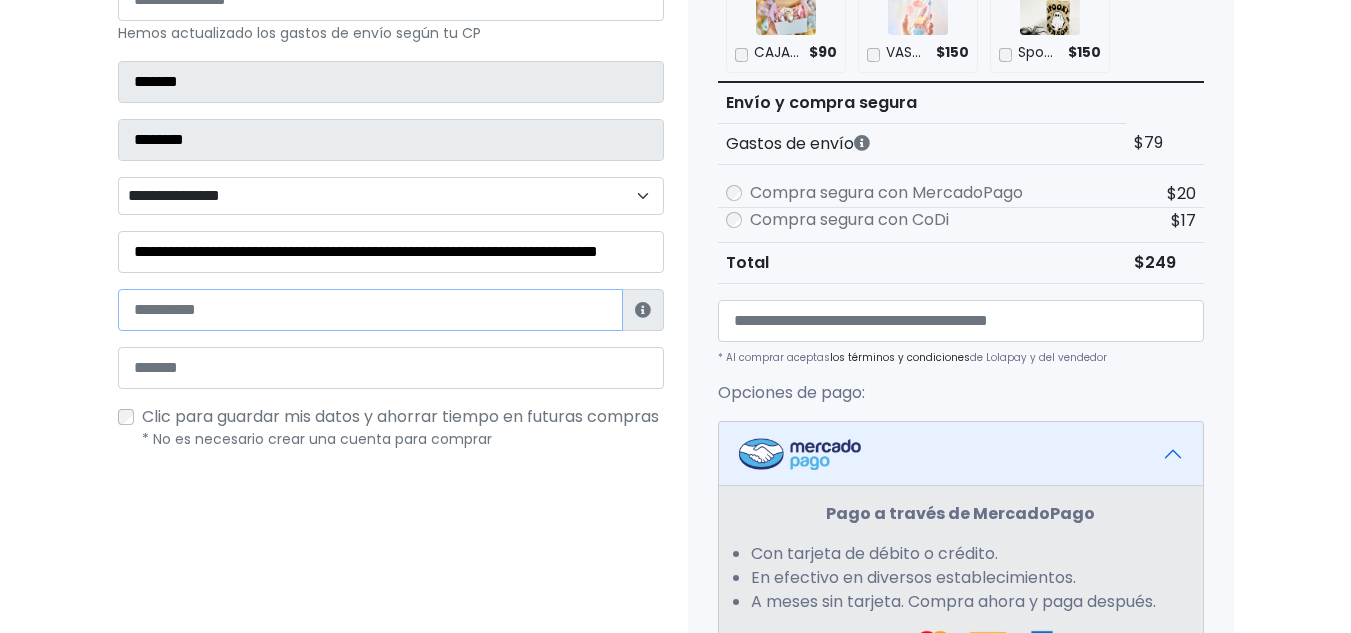 paste on "**********" 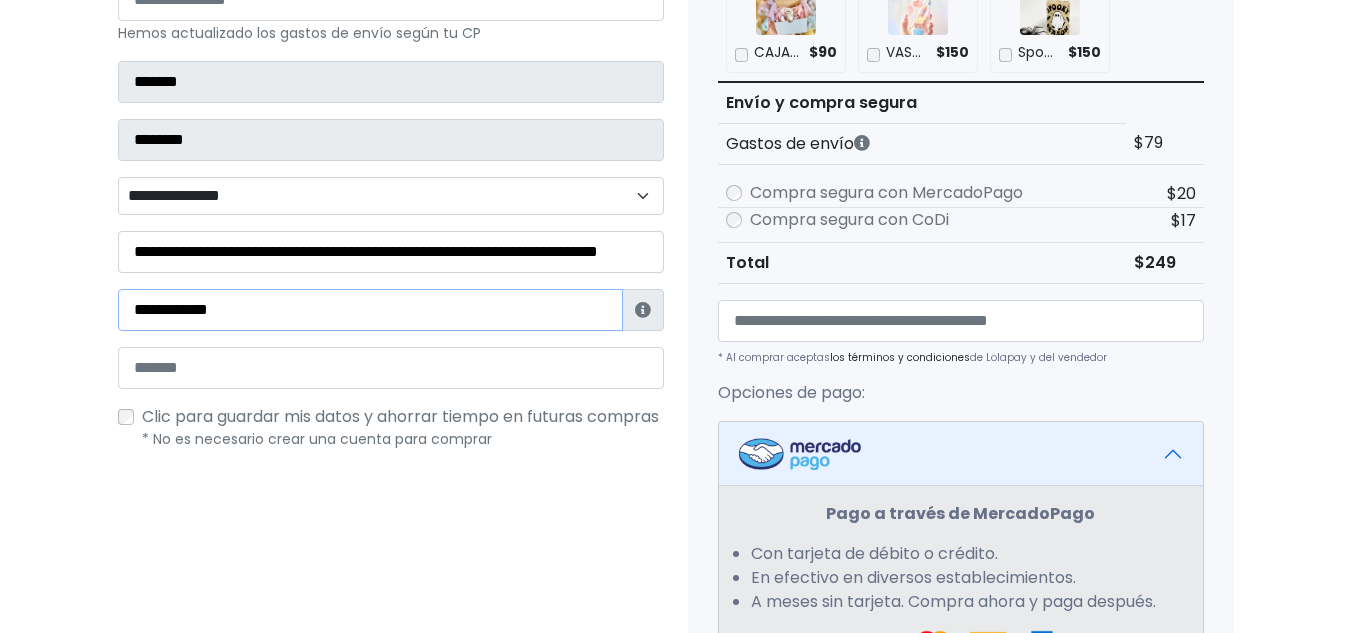 type on "**********" 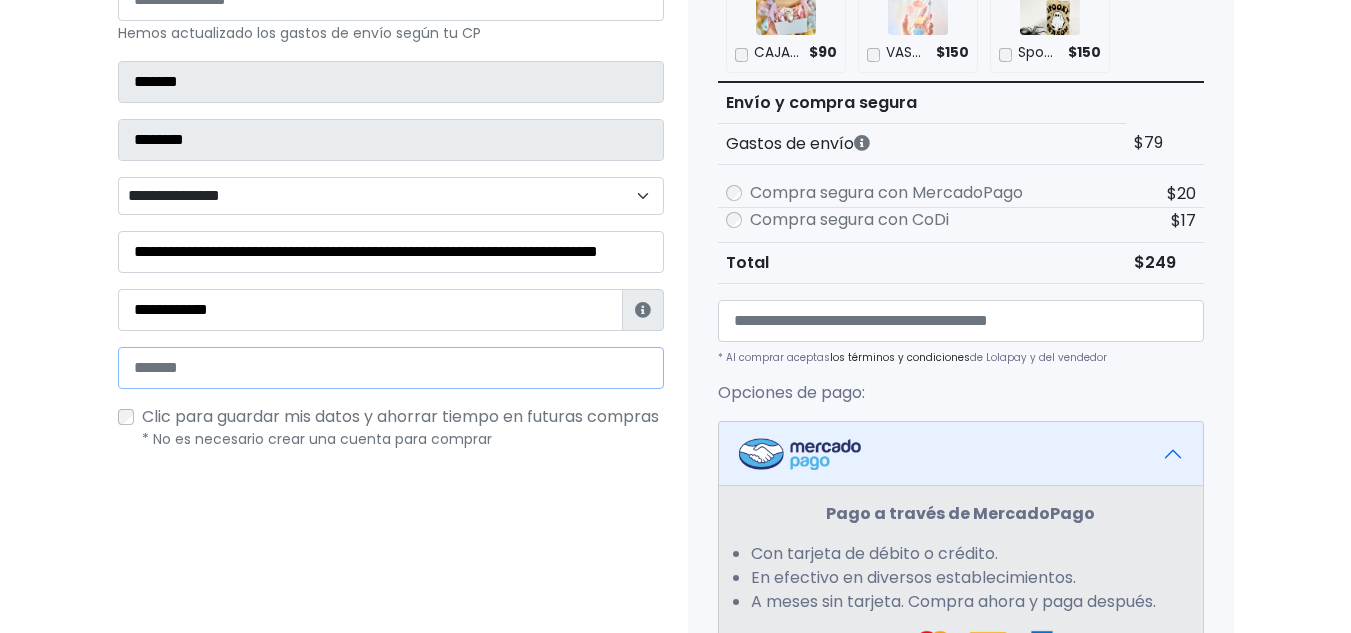 click at bounding box center [391, 368] 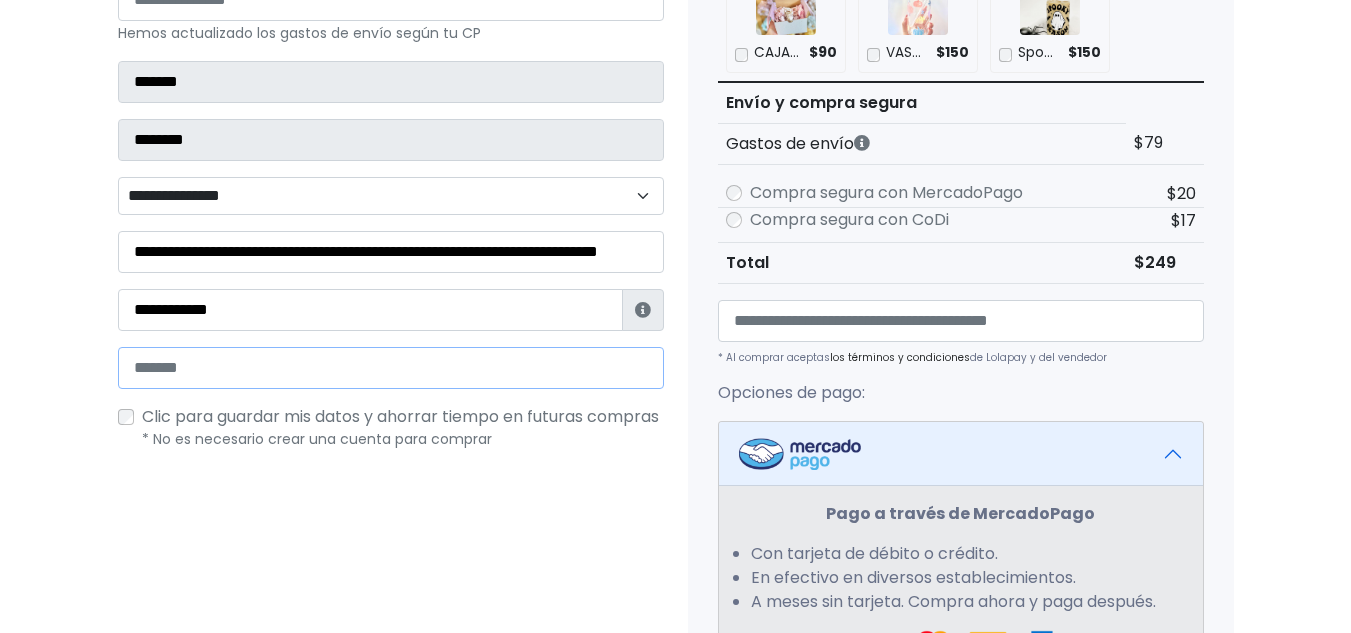 type on "**********" 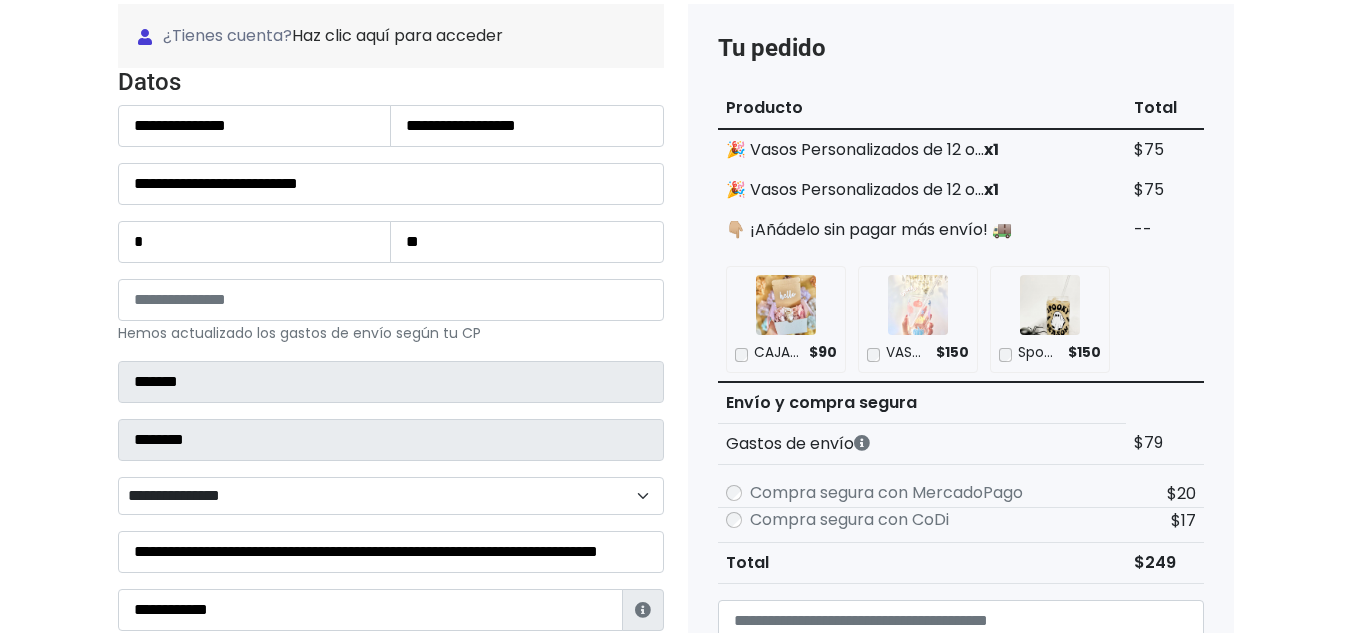 scroll, scrollTop: 300, scrollLeft: 0, axis: vertical 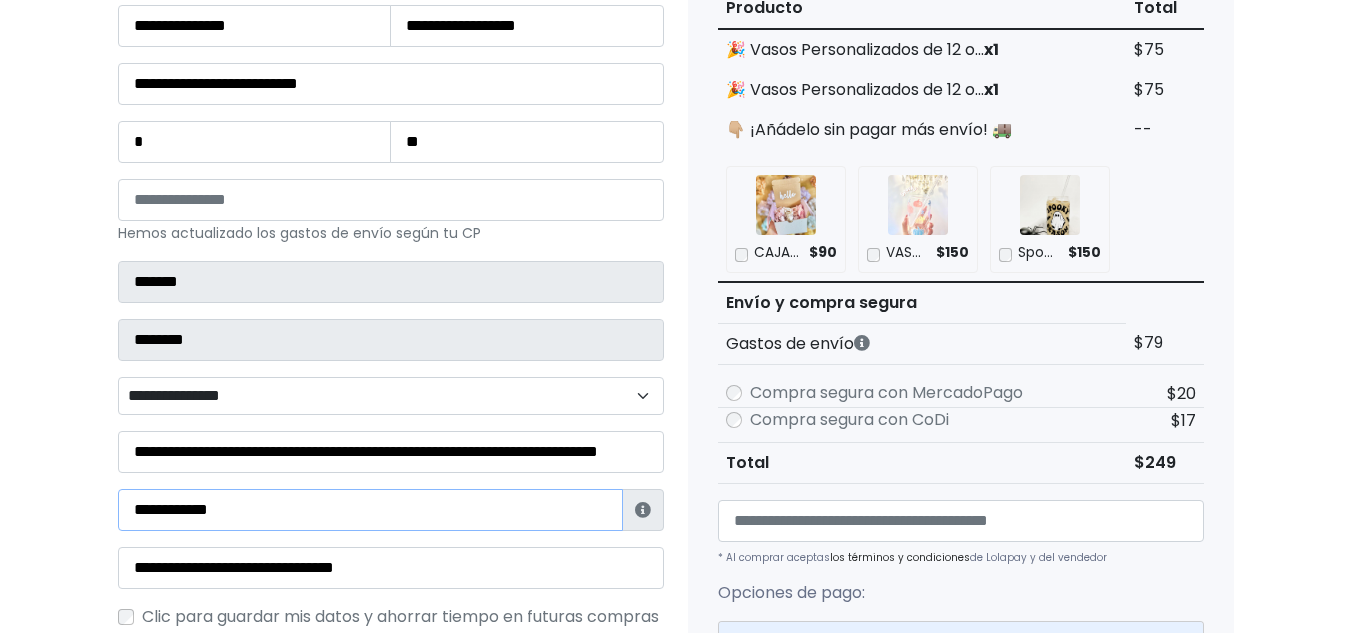 click on "**********" at bounding box center [370, 510] 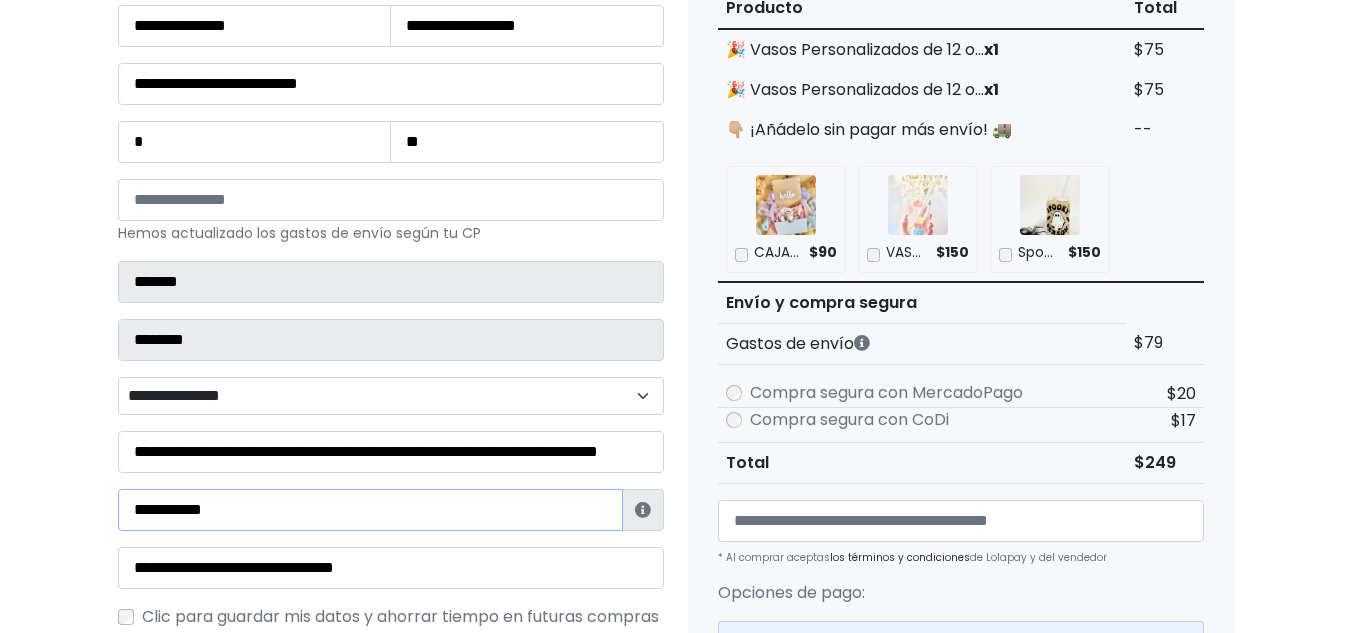 click on "**********" at bounding box center (370, 510) 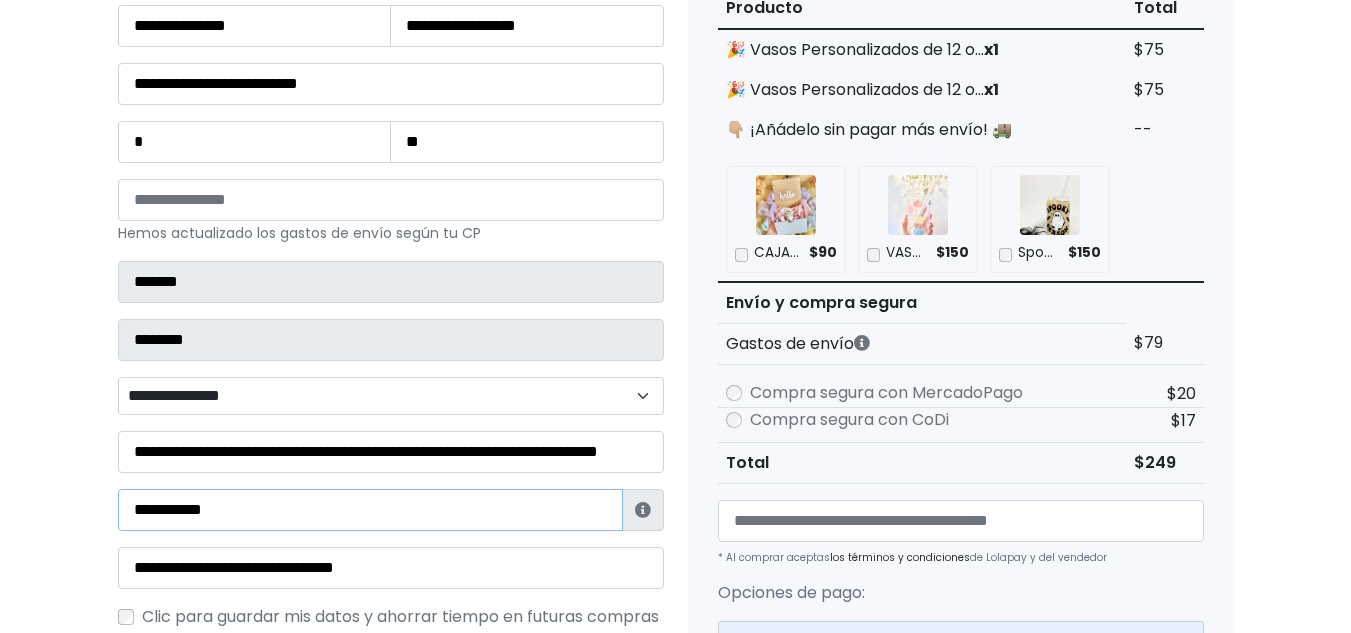 click on "**********" at bounding box center [370, 510] 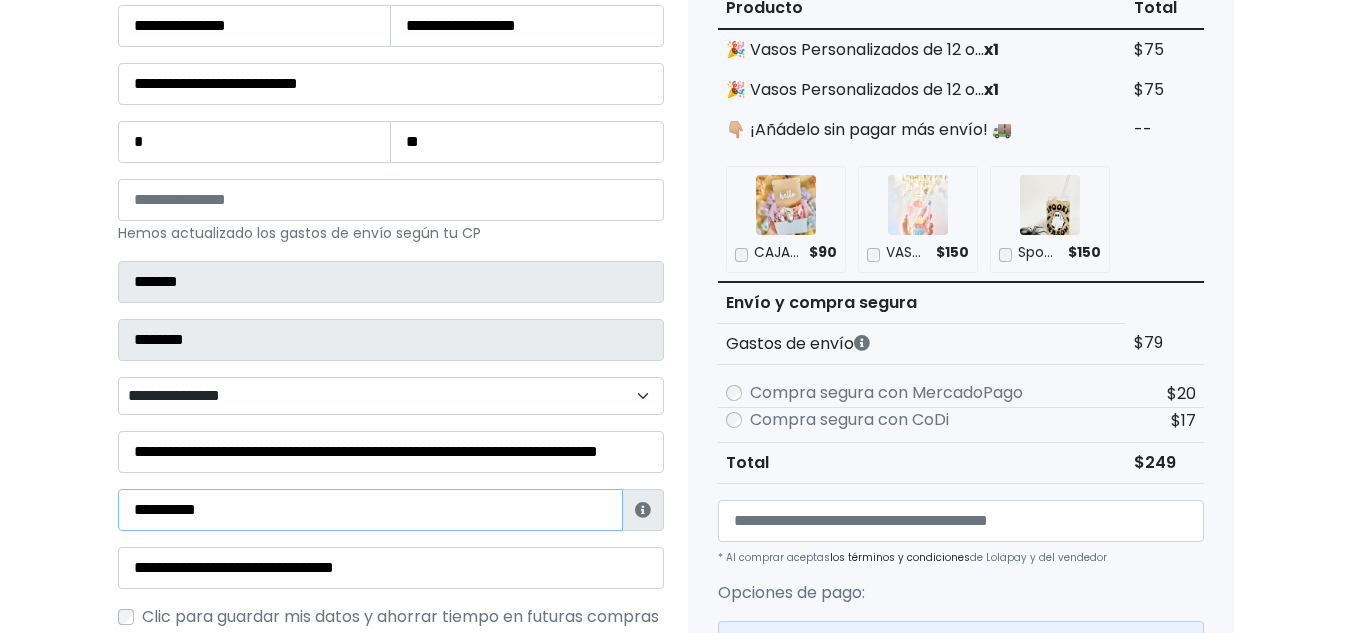 type on "**********" 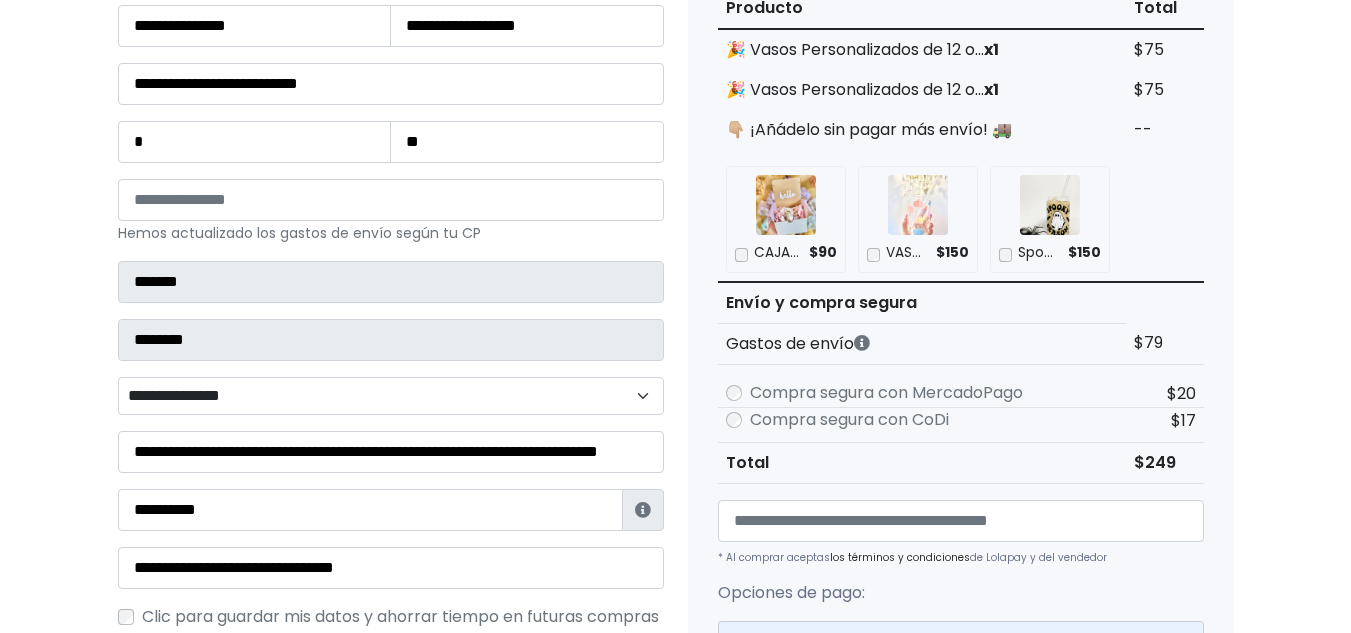 click on "Tienda de colinyad
Checkout
¿Tienes cuenta?
Haz clic aquí para acceder
¿Olvidaste tu contraseña? Entrar Datos" at bounding box center (675, 574) 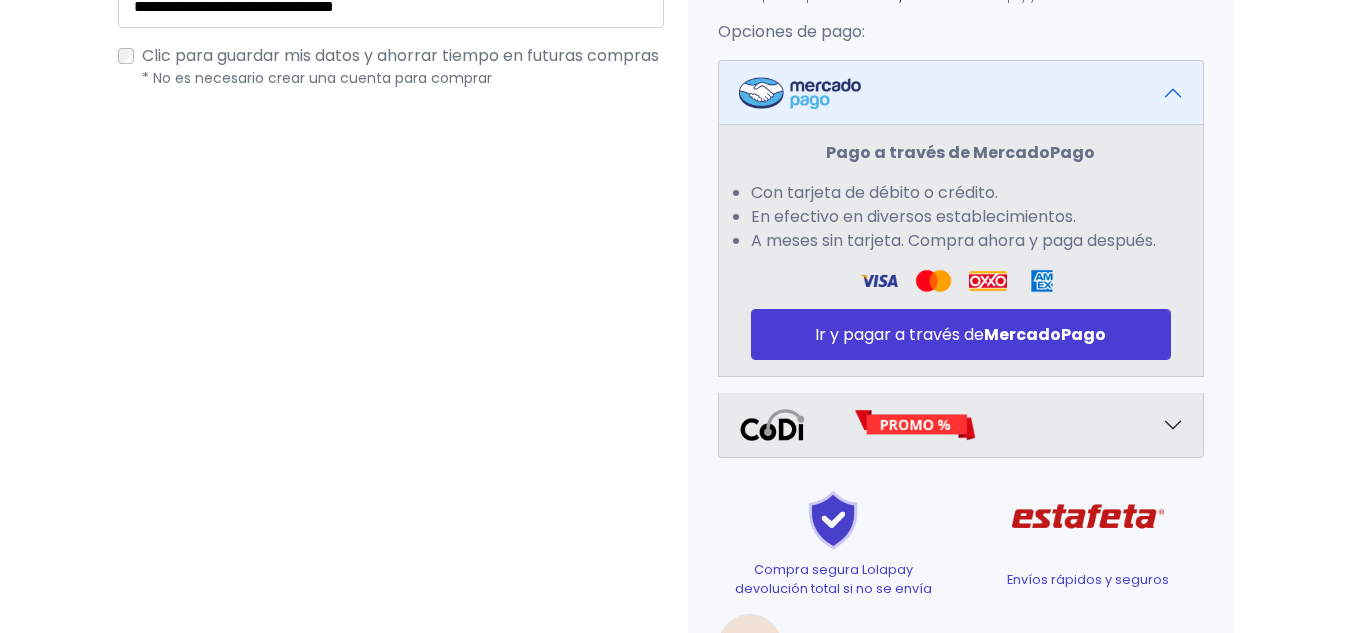 scroll, scrollTop: 961, scrollLeft: 0, axis: vertical 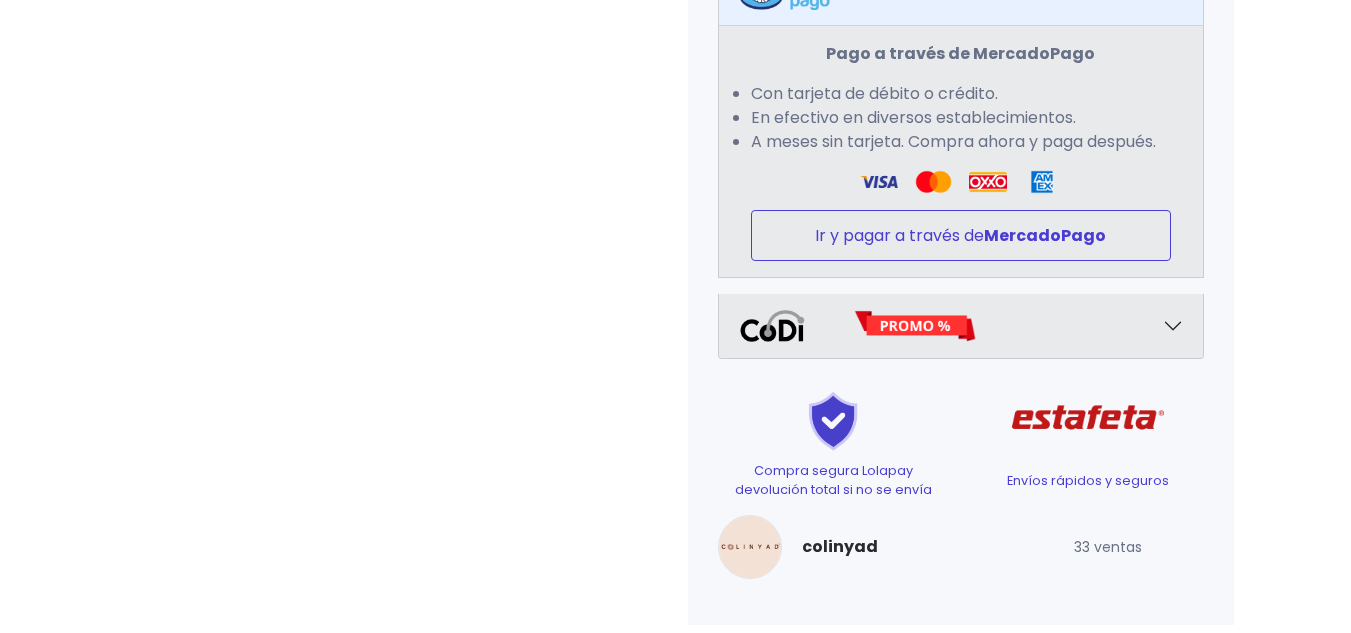 click on "Ir y pagar a través de  MercadoPago" at bounding box center (961, 235) 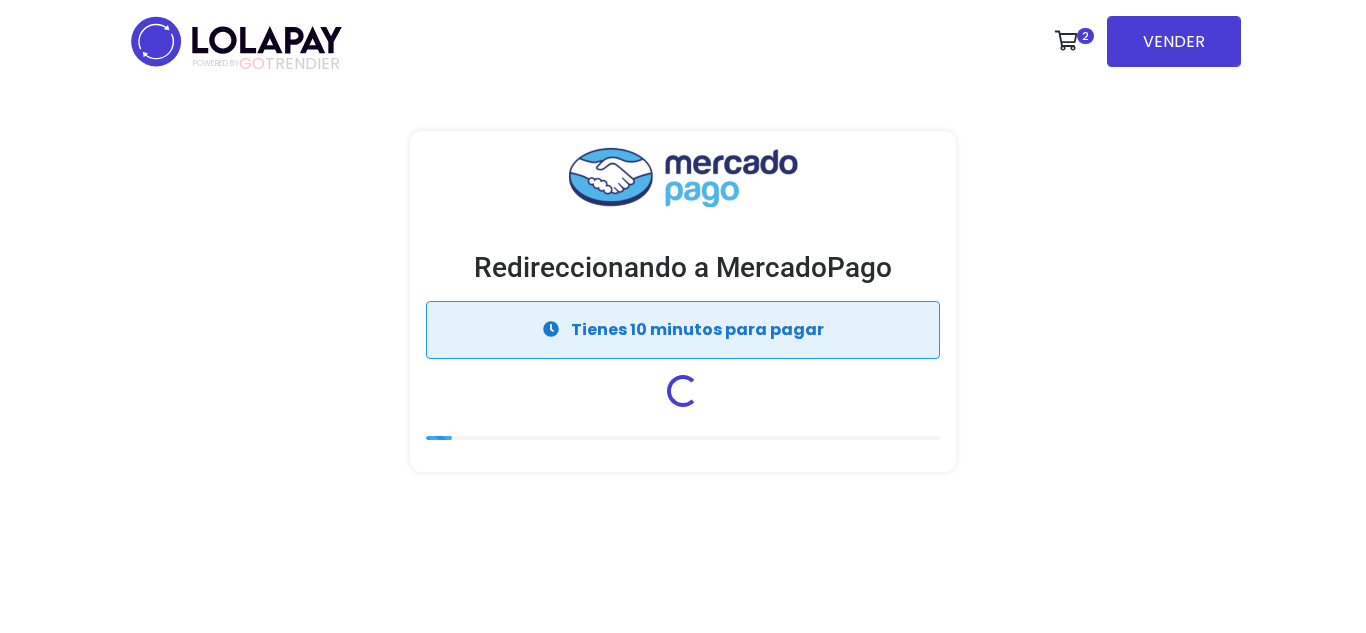 scroll, scrollTop: 0, scrollLeft: 0, axis: both 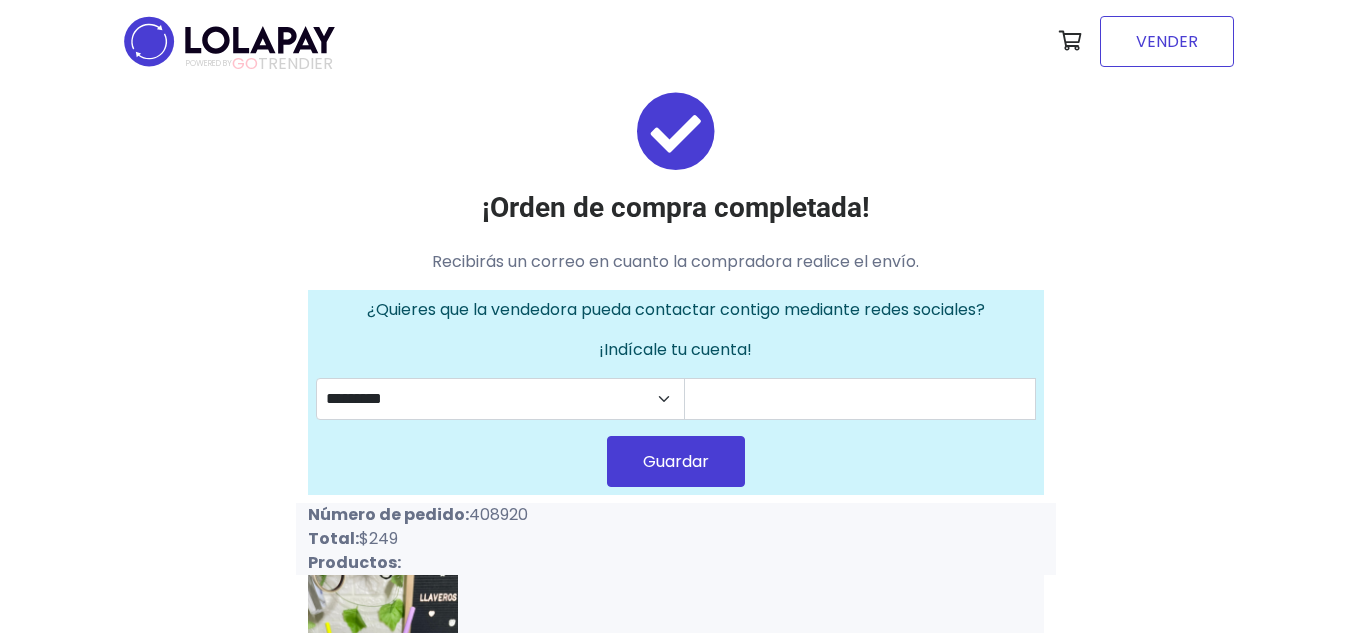 click on "VENDER" at bounding box center (1167, 41) 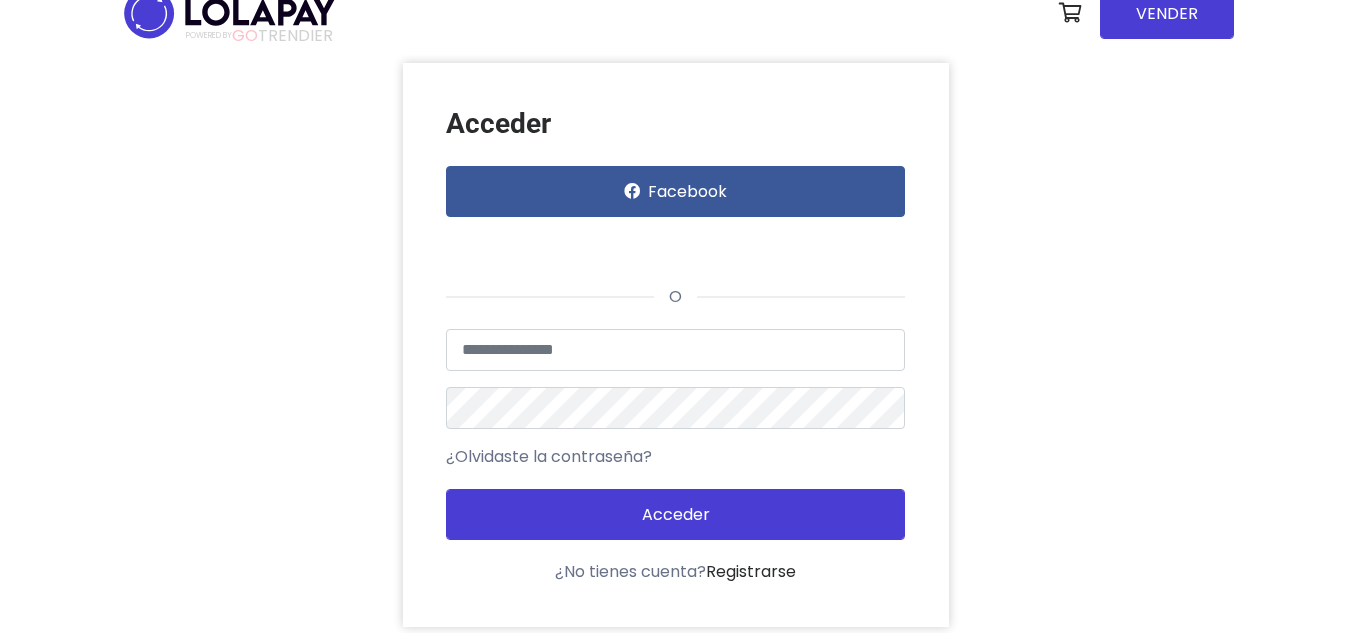 scroll, scrollTop: 0, scrollLeft: 0, axis: both 